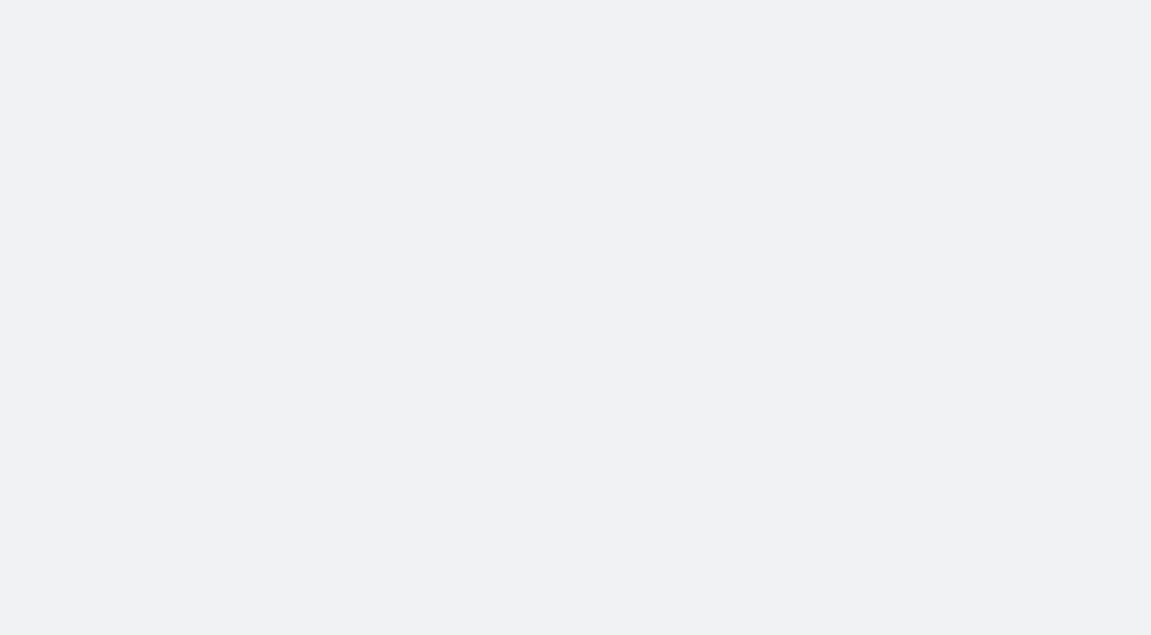 scroll, scrollTop: 0, scrollLeft: 0, axis: both 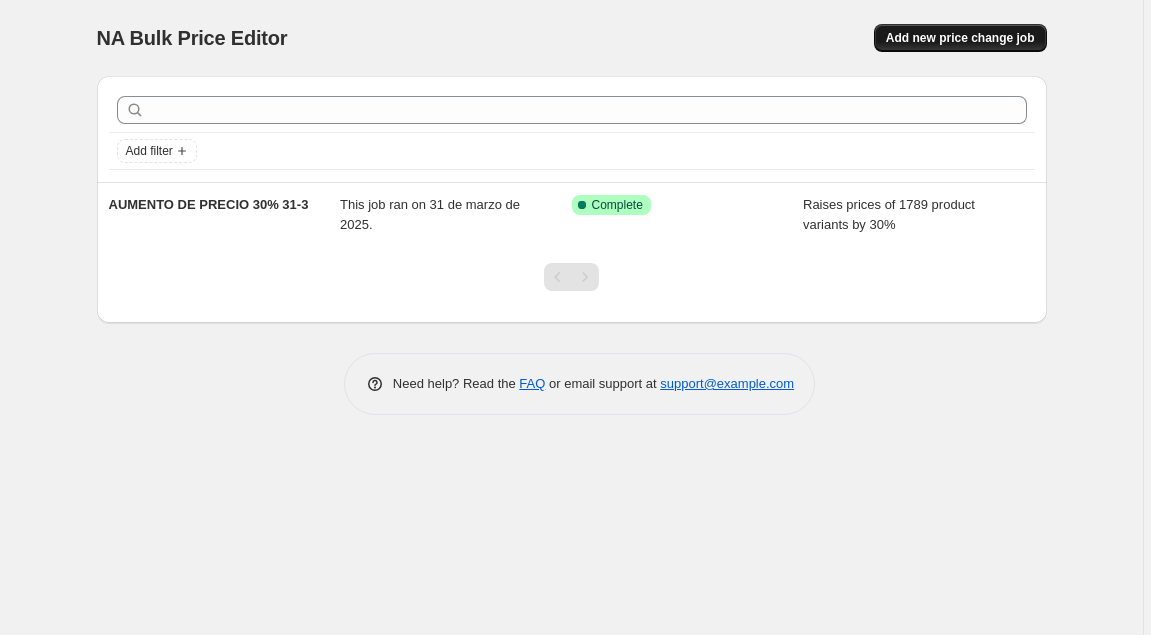 click on "Add new price change job" at bounding box center (960, 38) 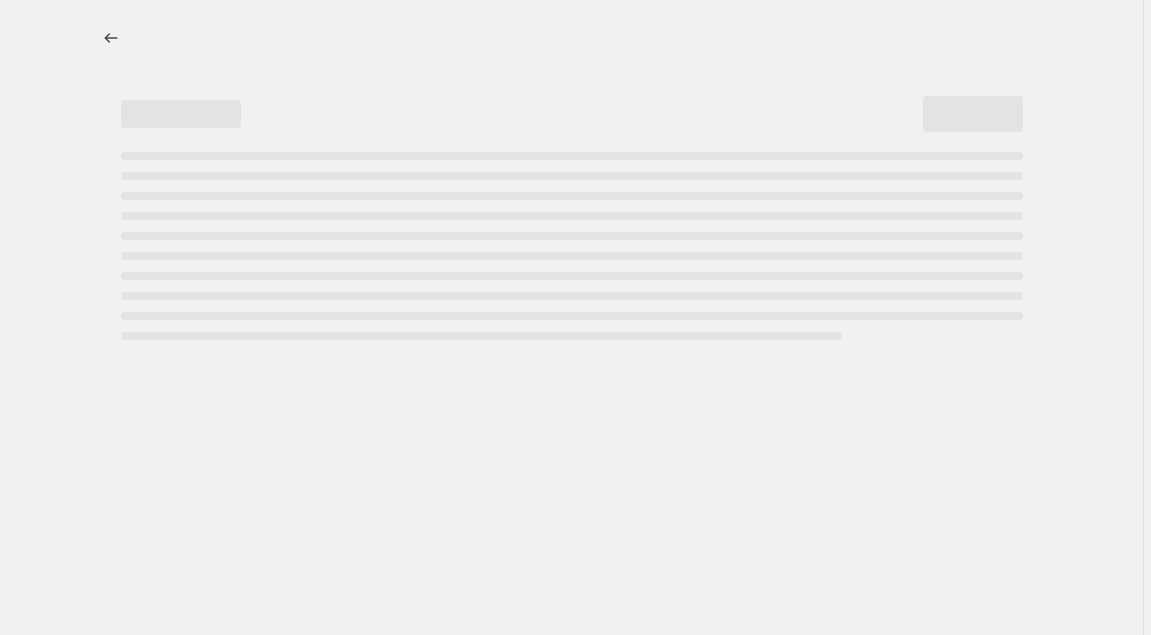 select on "percentage" 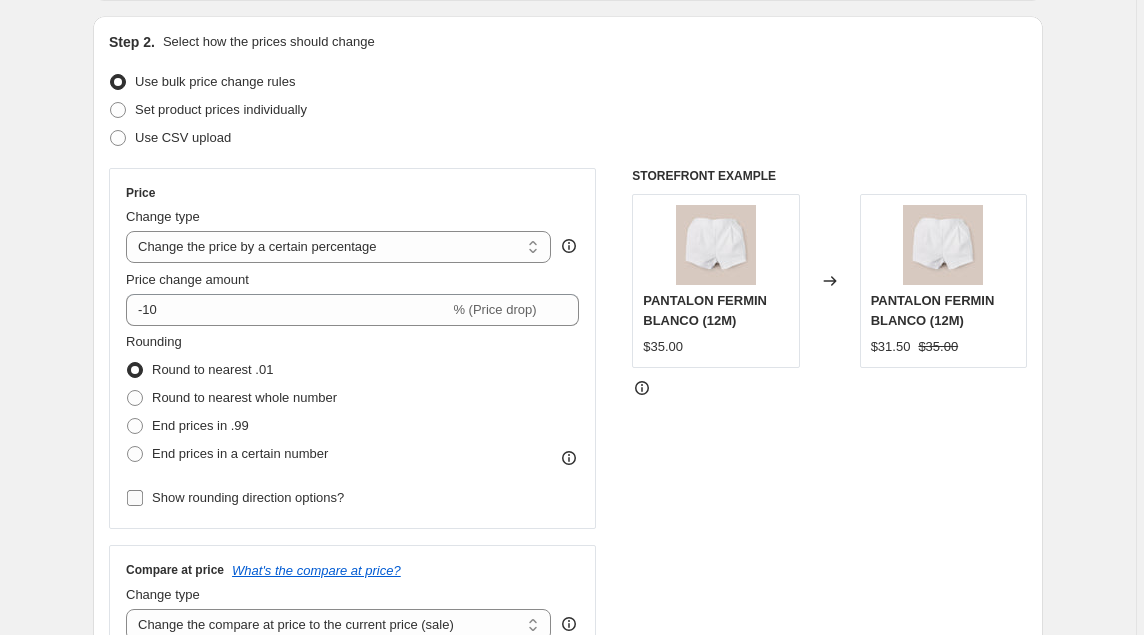 scroll, scrollTop: 201, scrollLeft: 0, axis: vertical 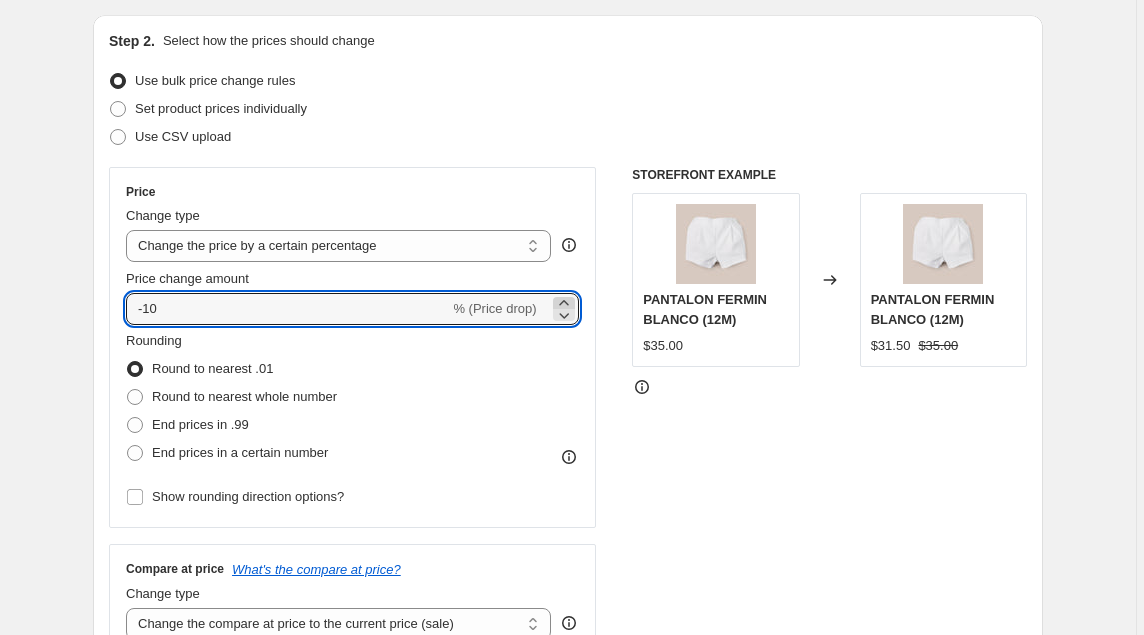 click 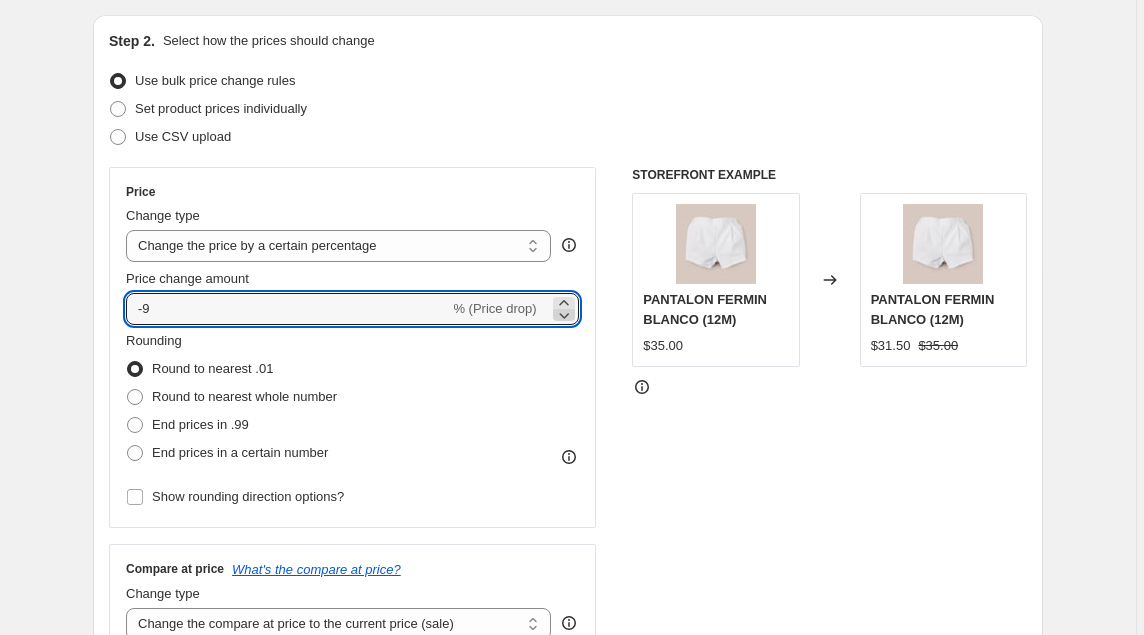 click 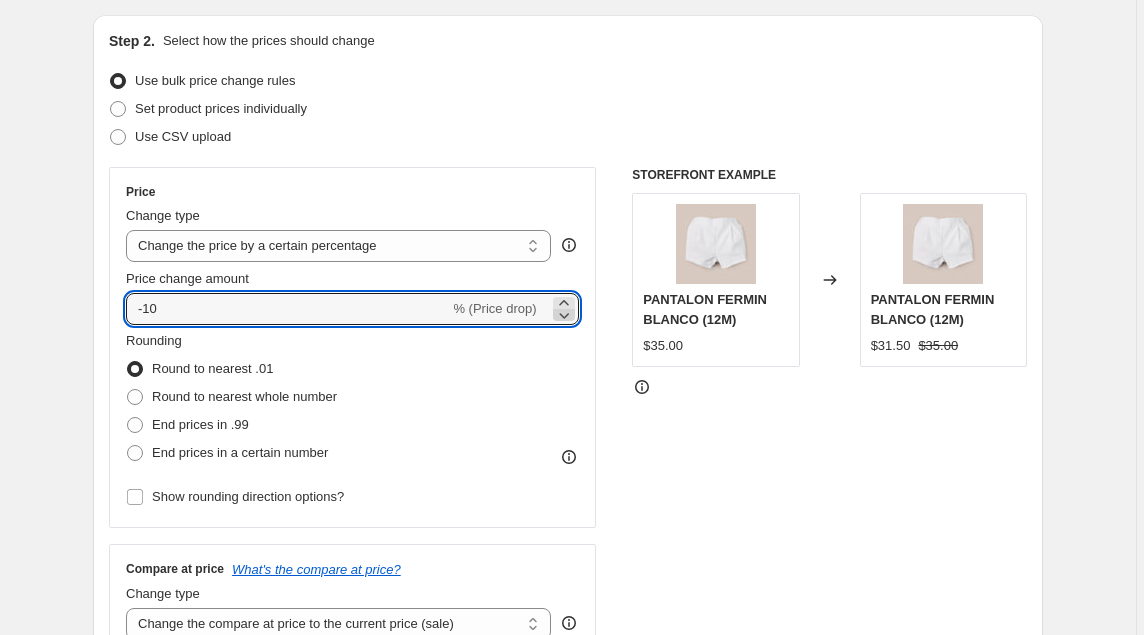 click 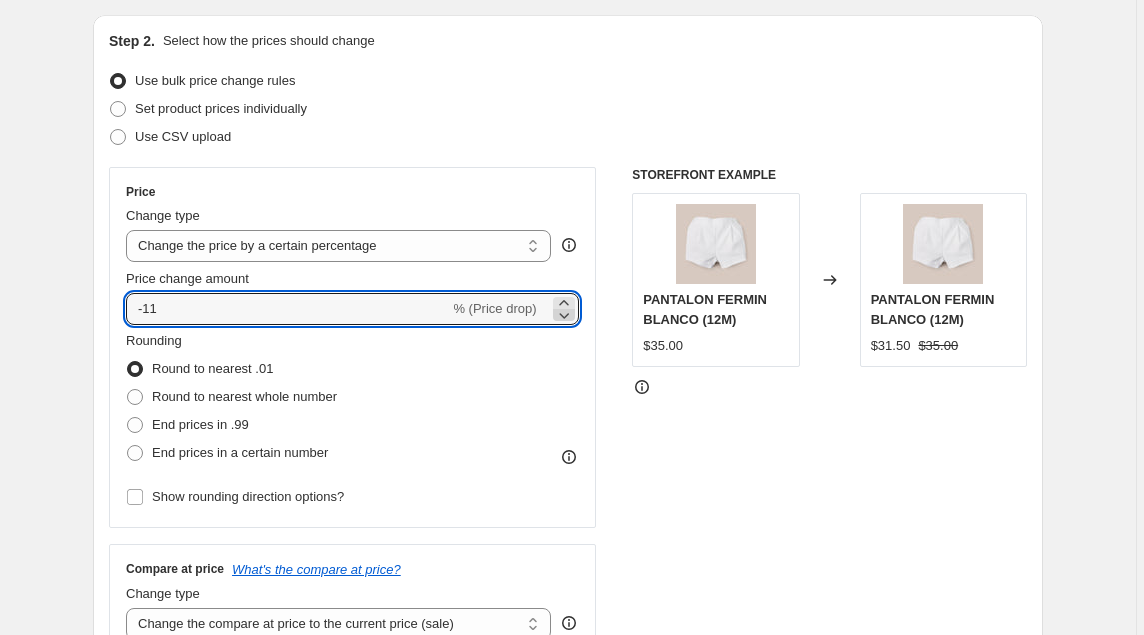 click 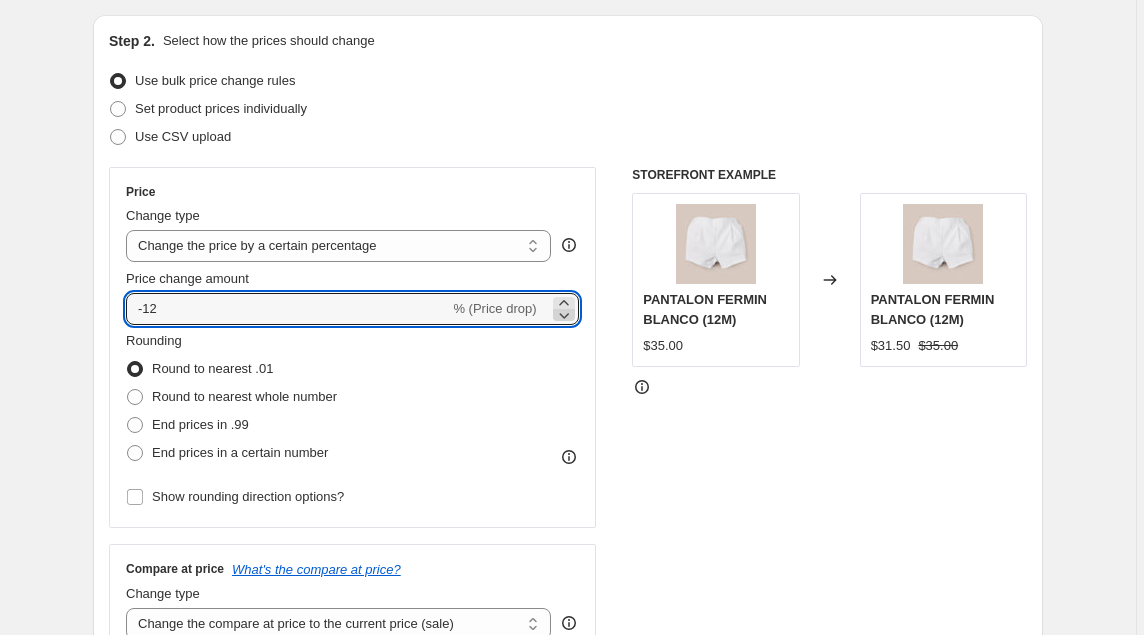 click 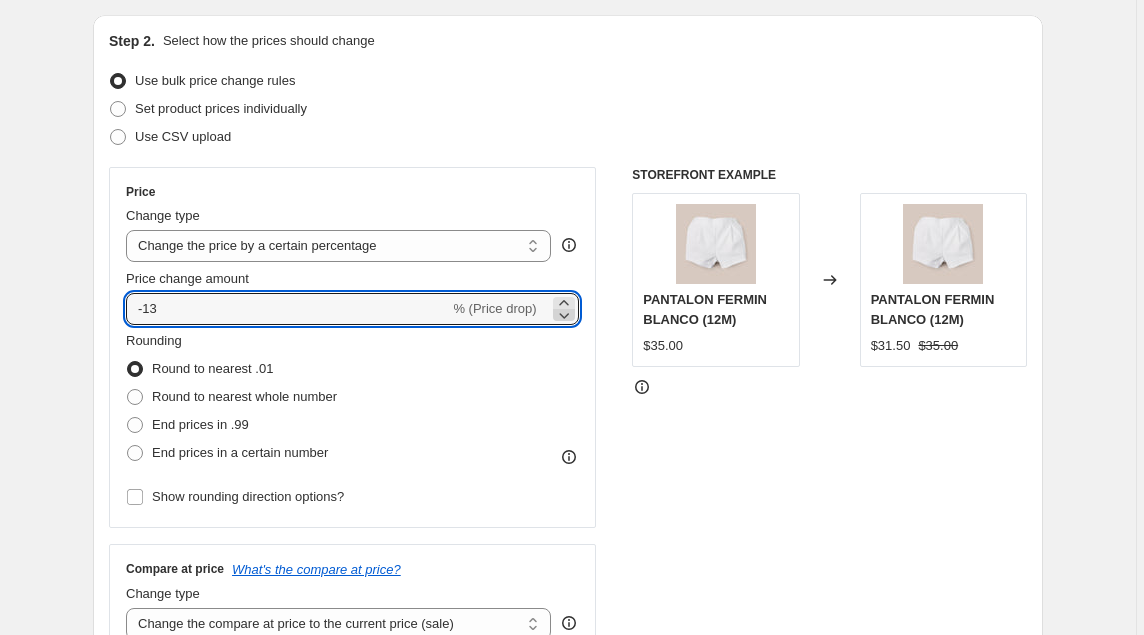 click 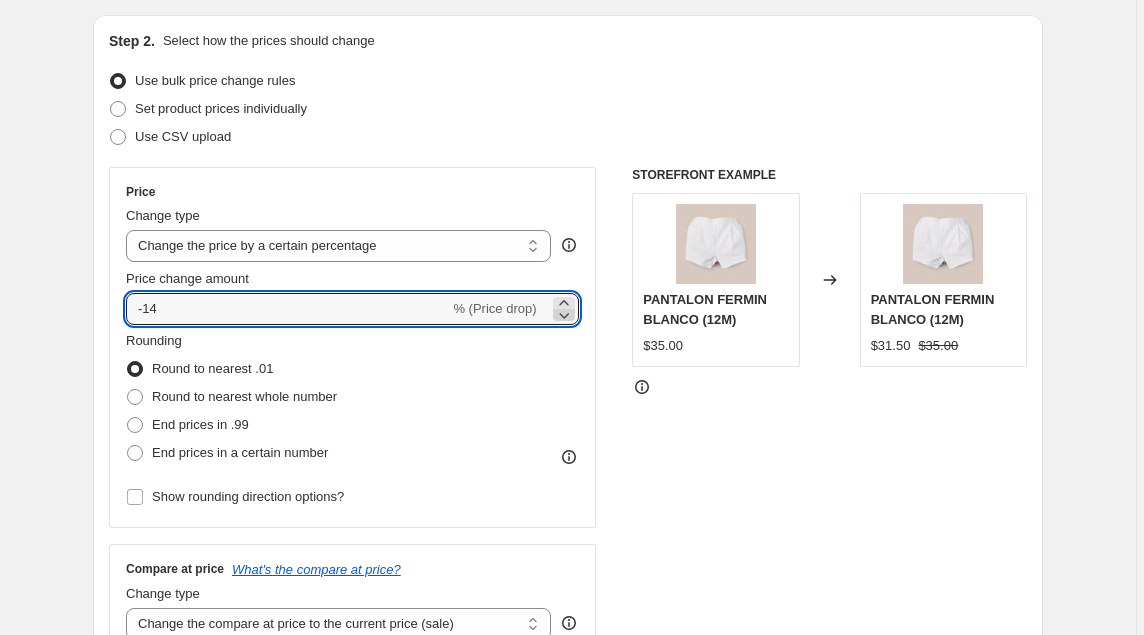 click 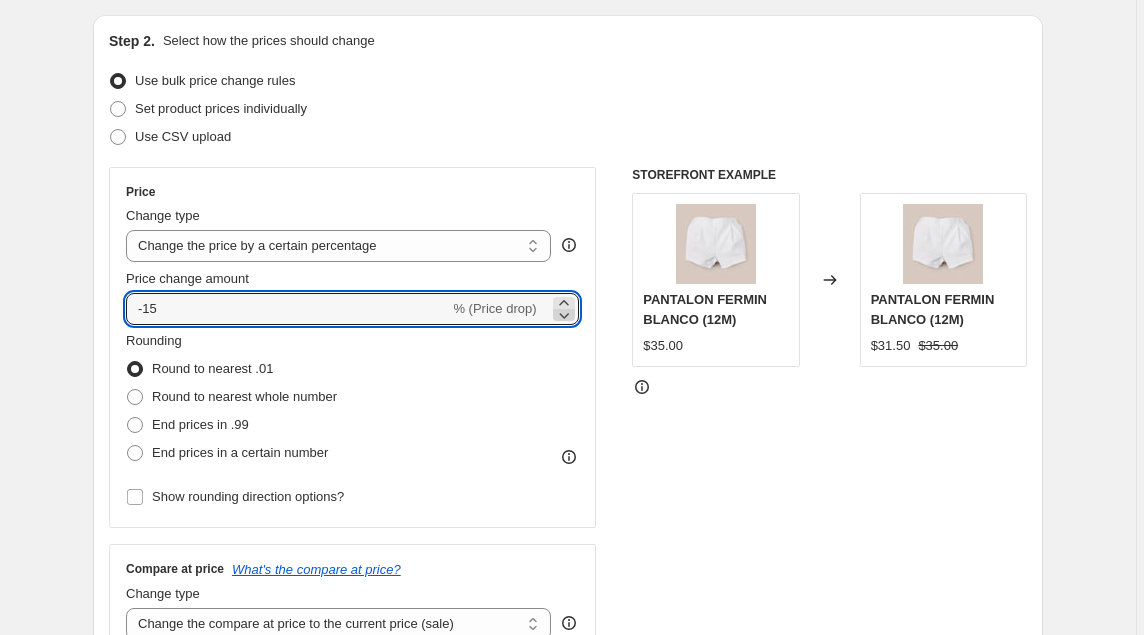 click 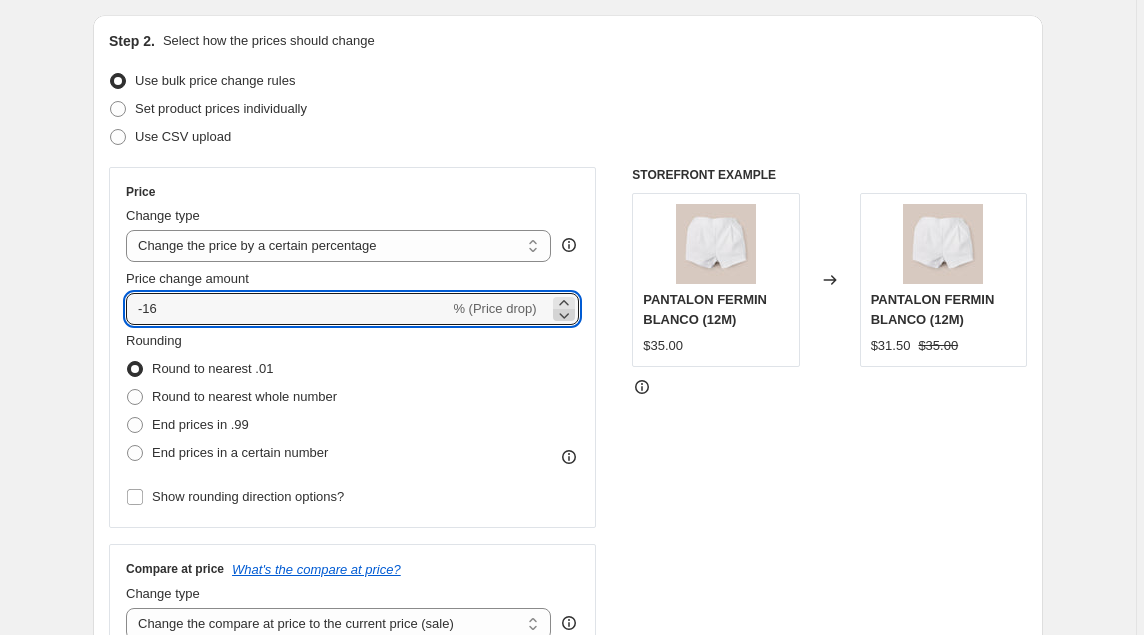 click 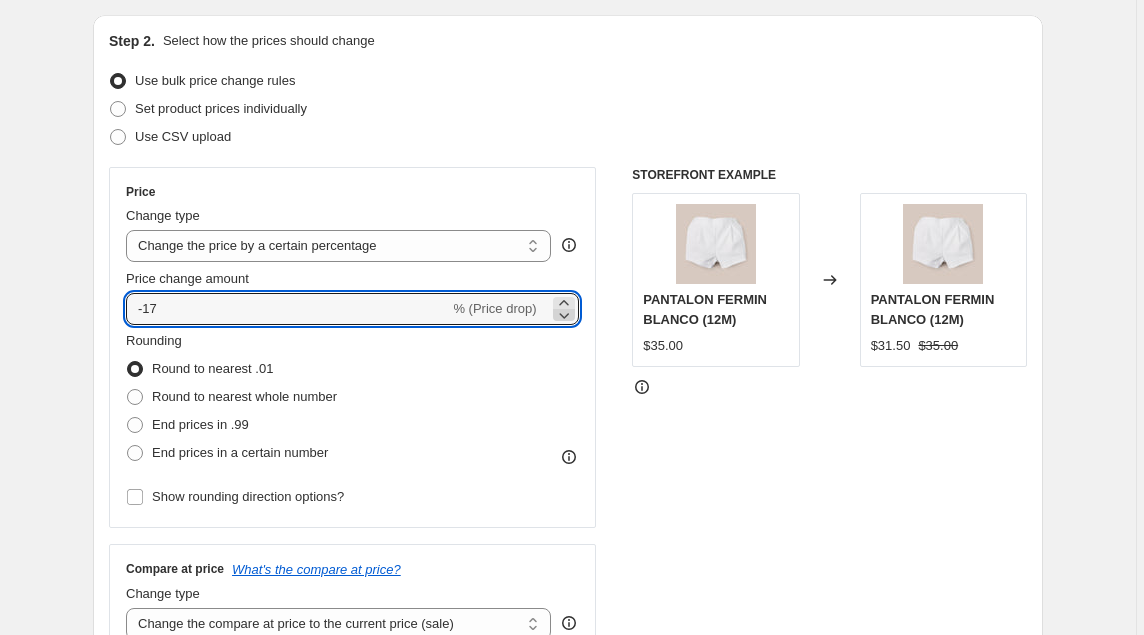 click 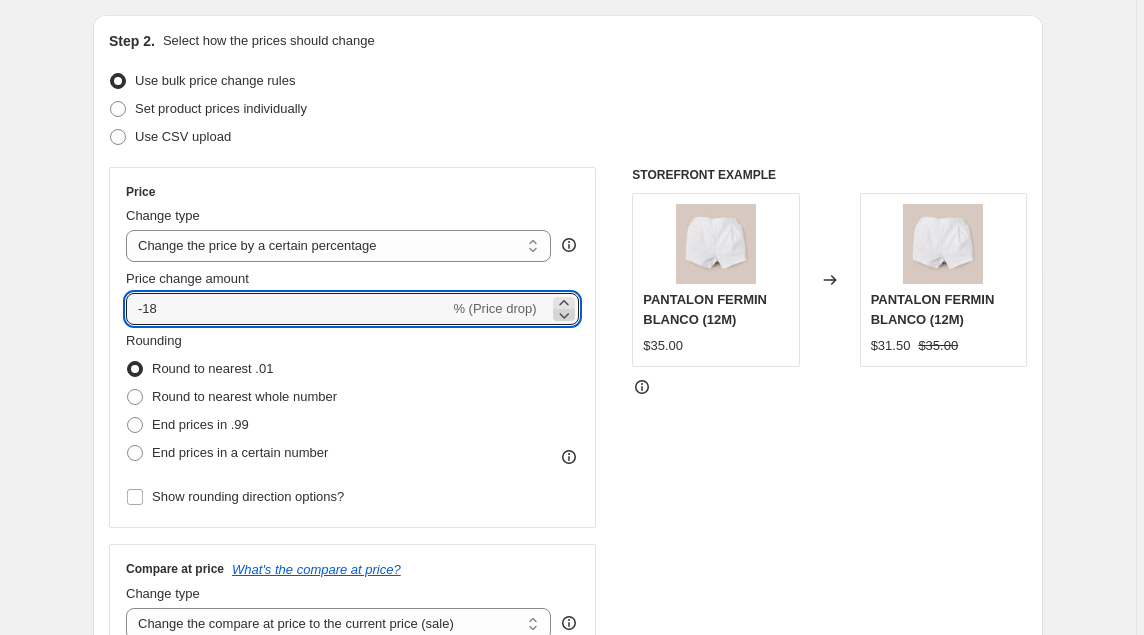 click 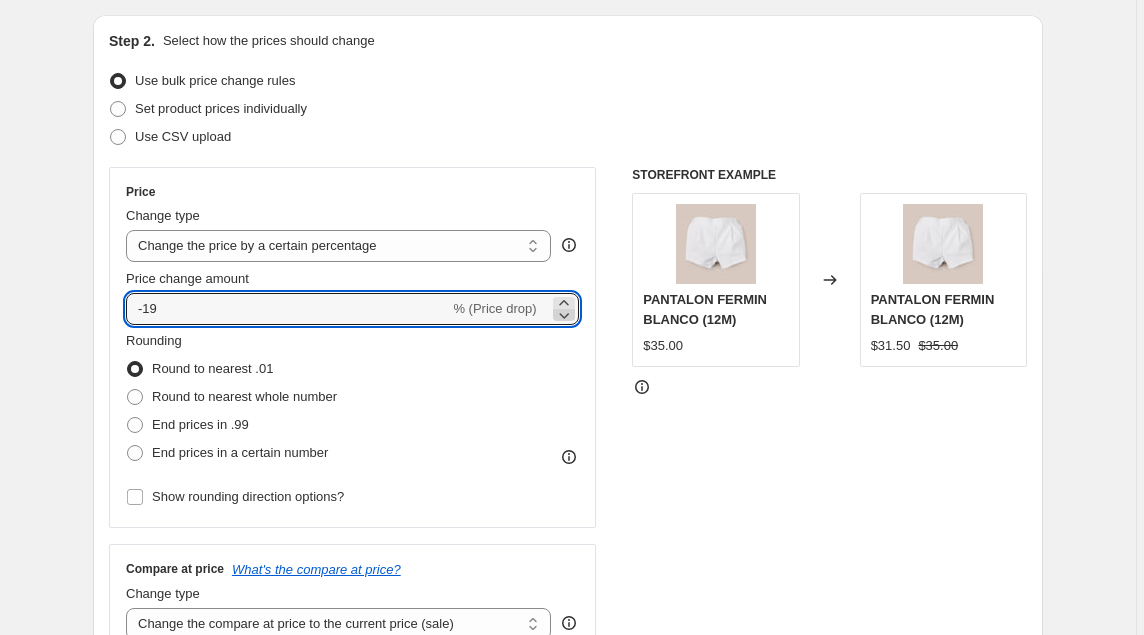 click 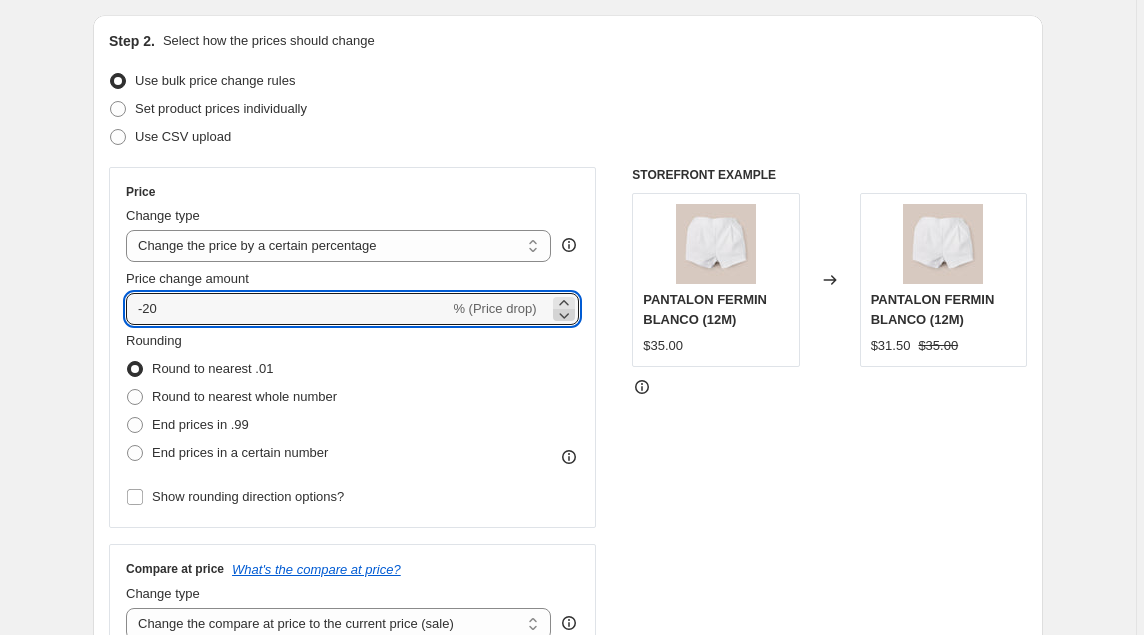 click 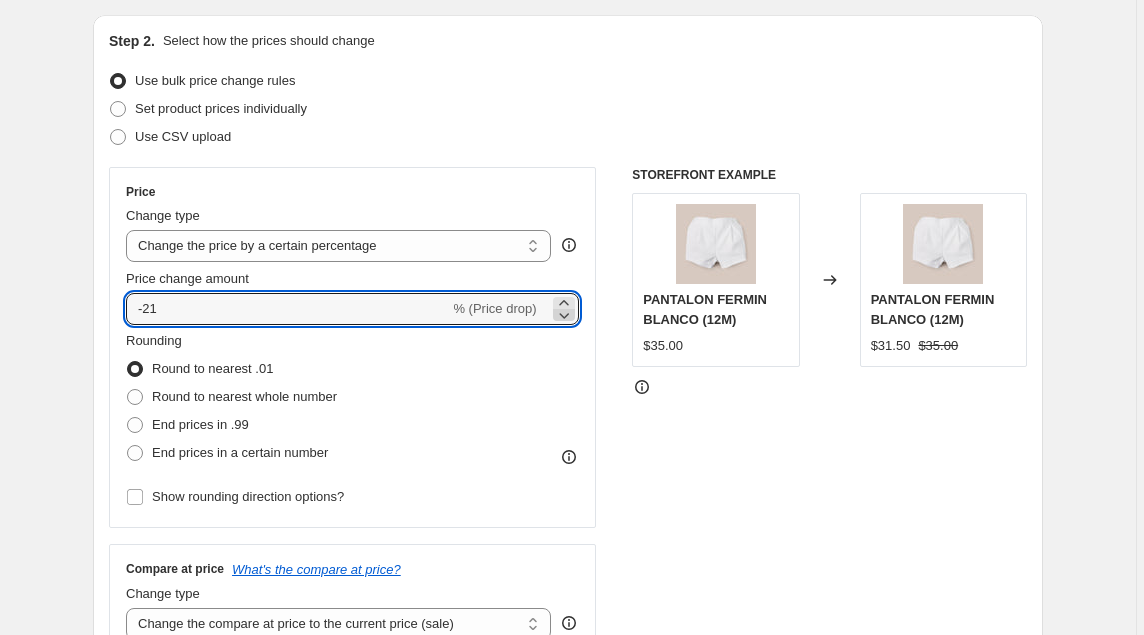 click 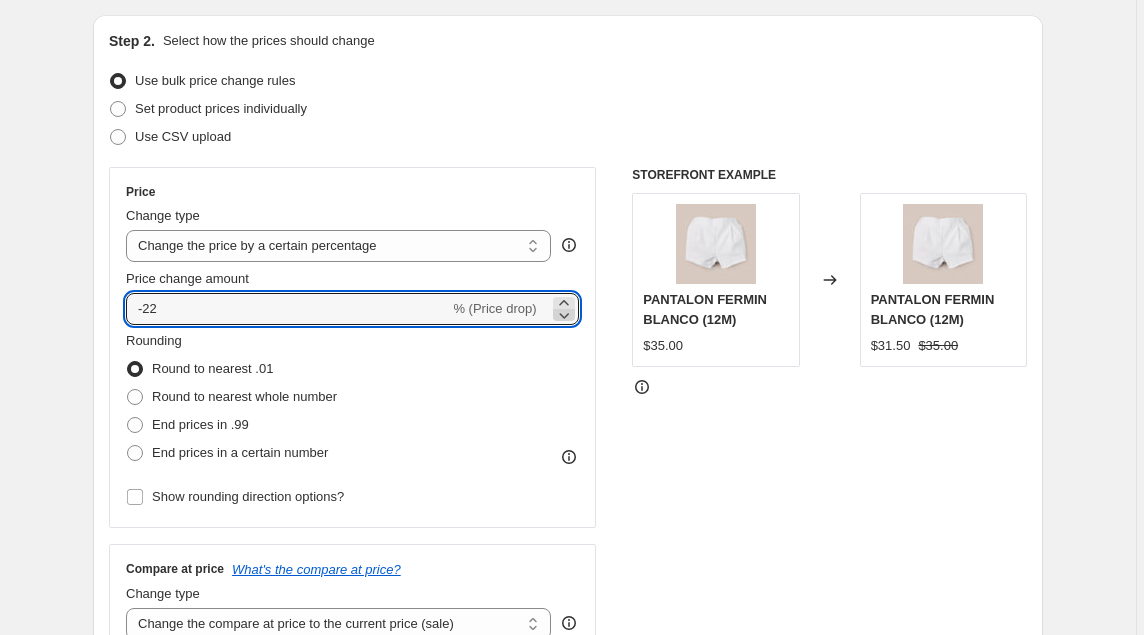 click 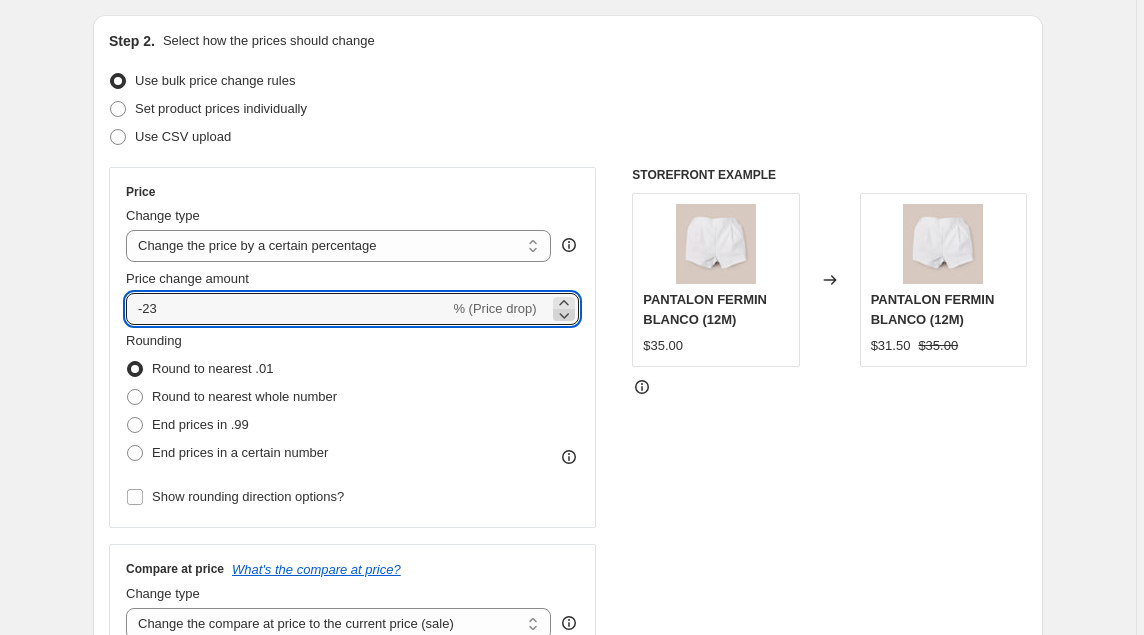 click 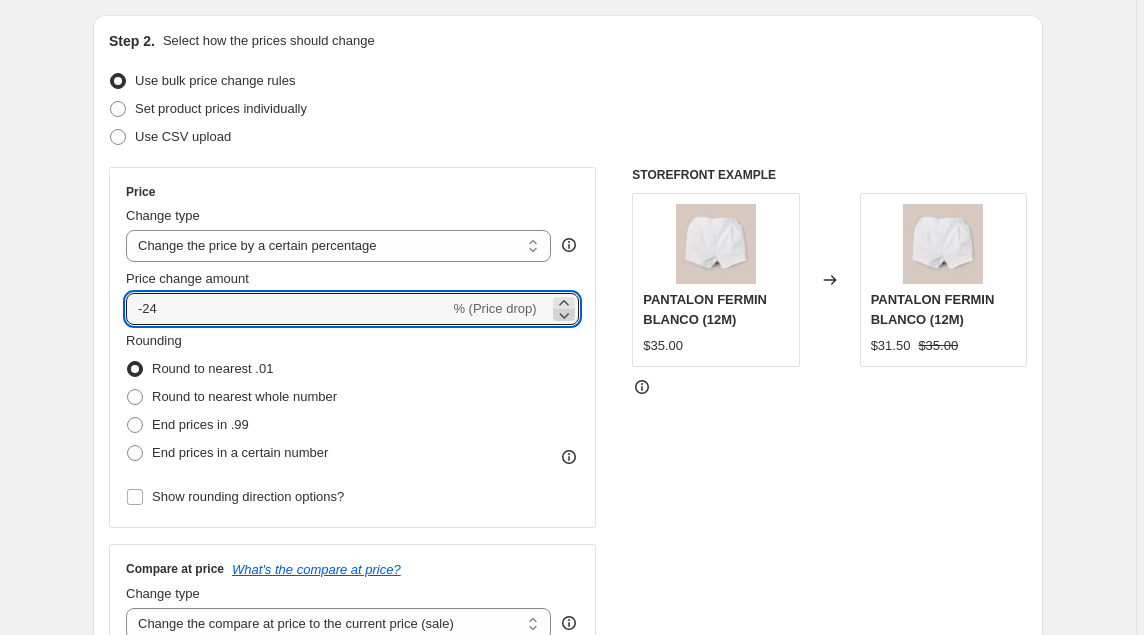 click 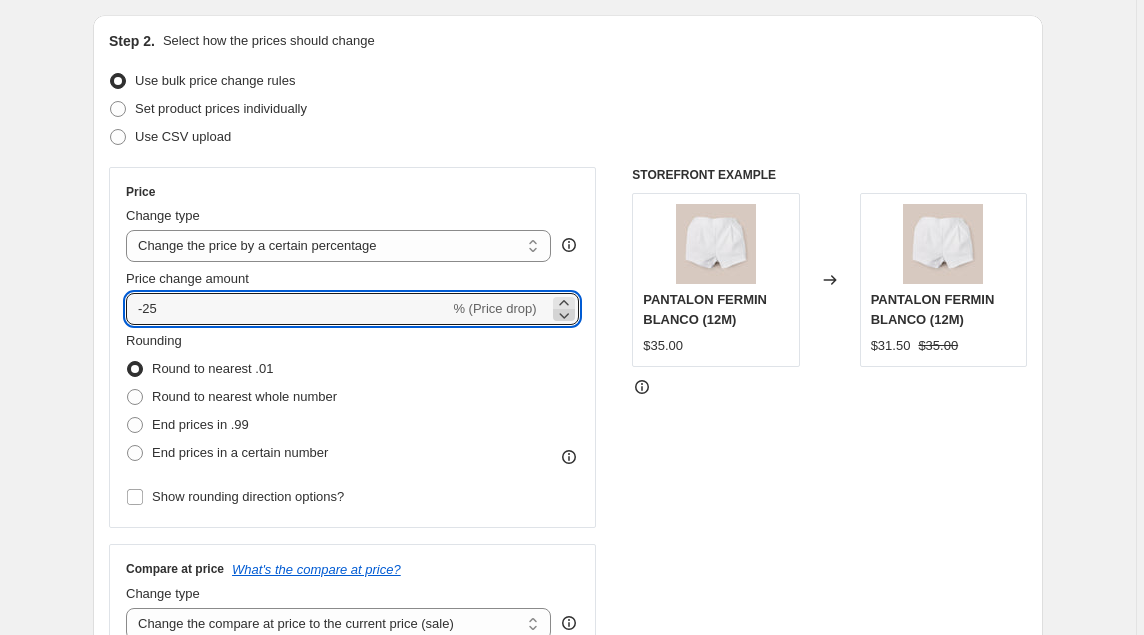 click 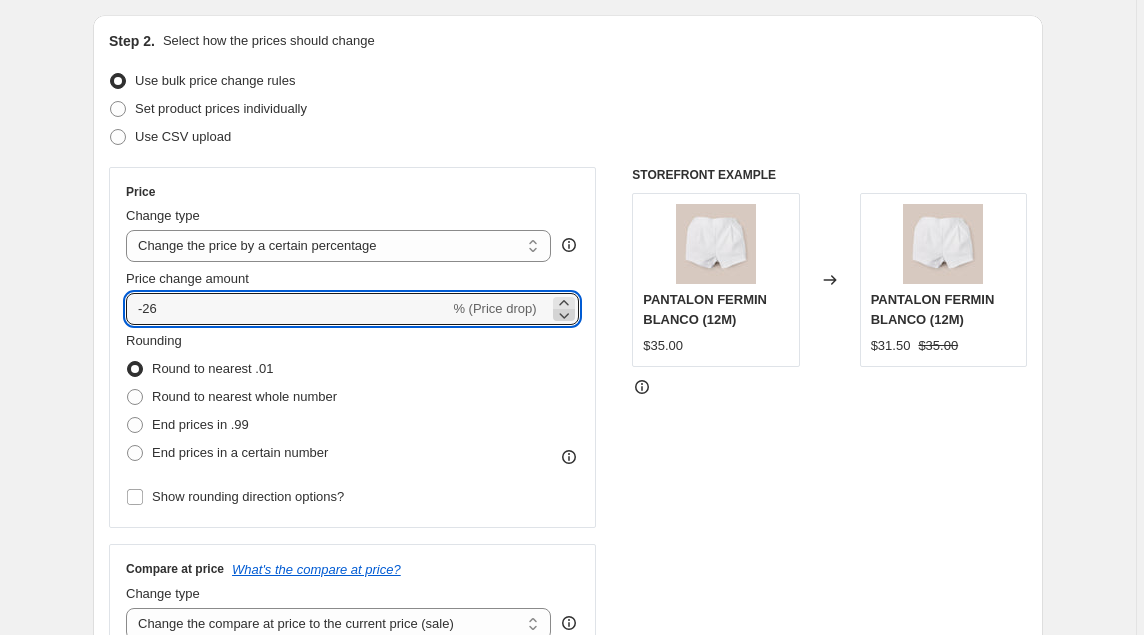 click 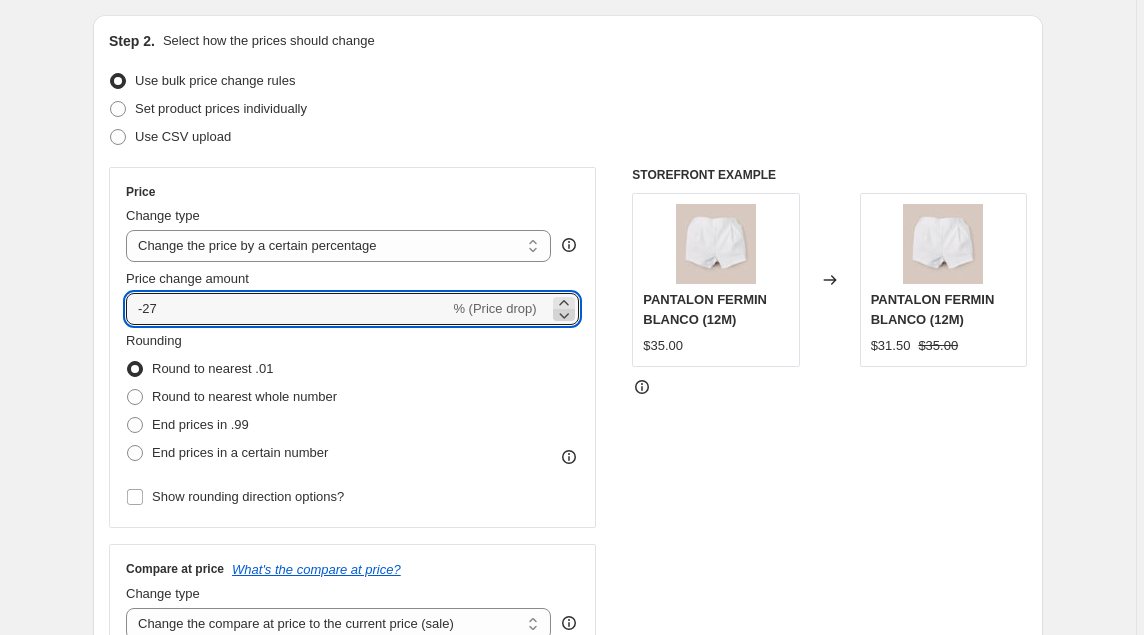 click 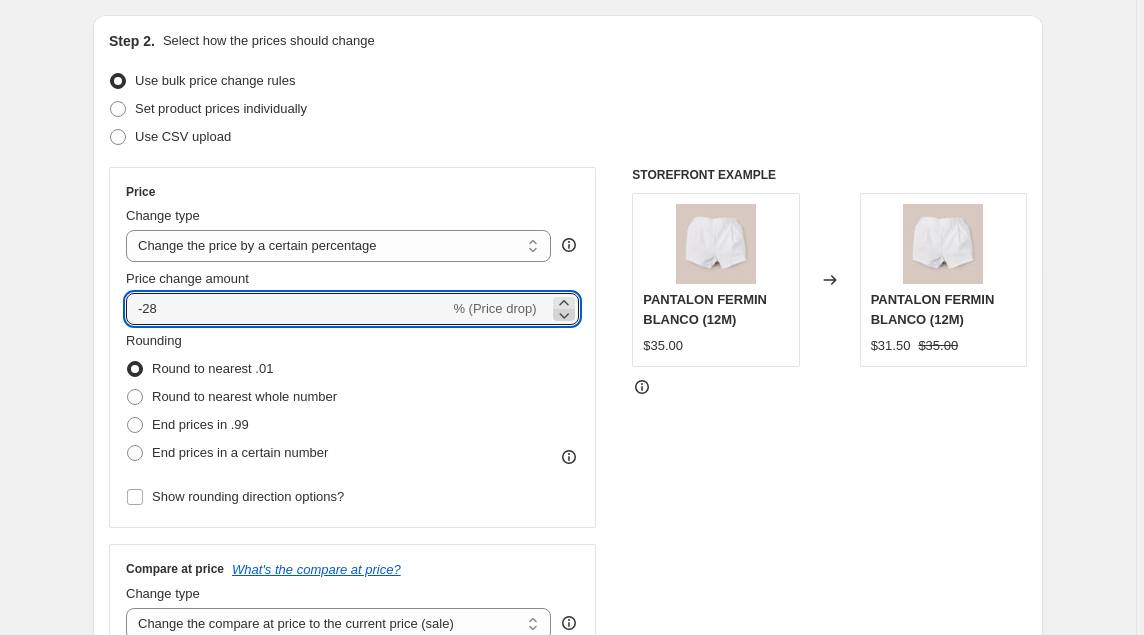 click 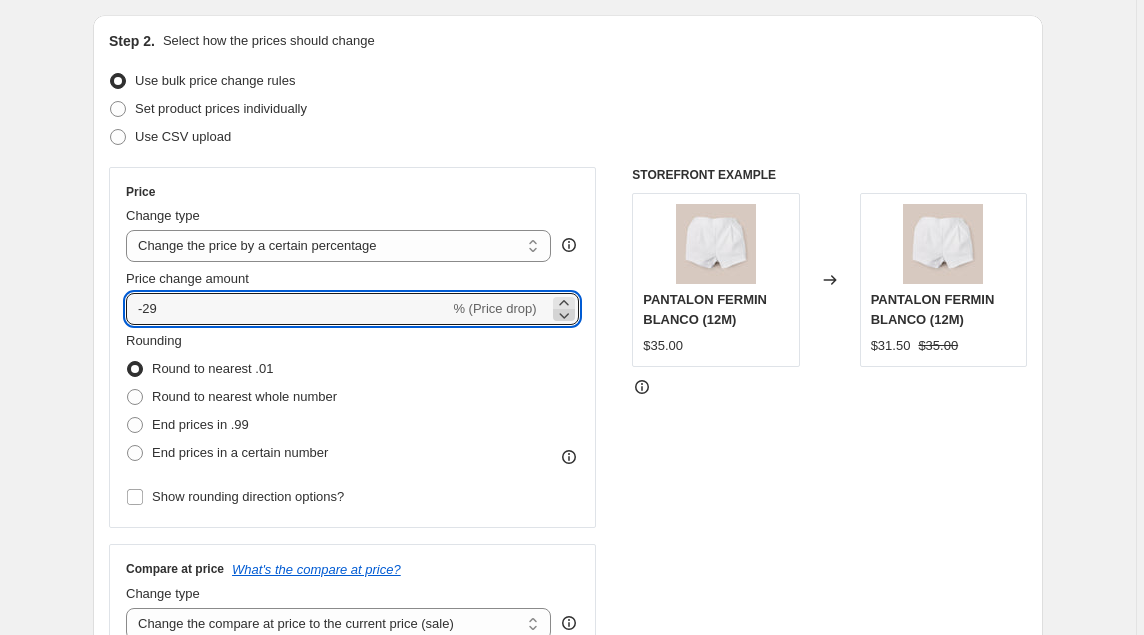 click 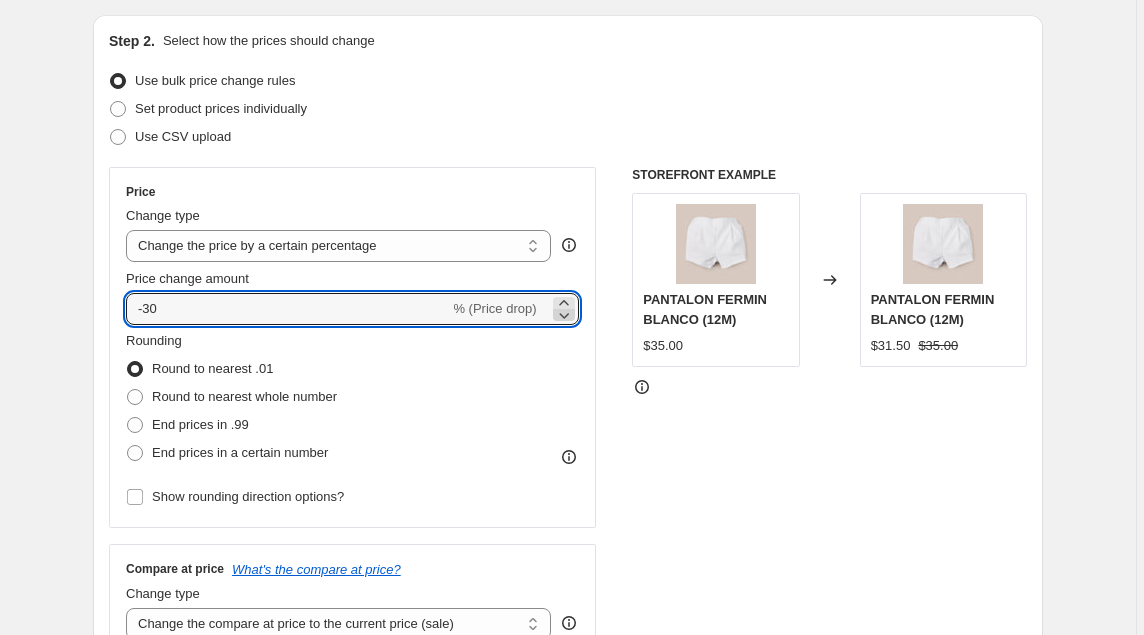 click 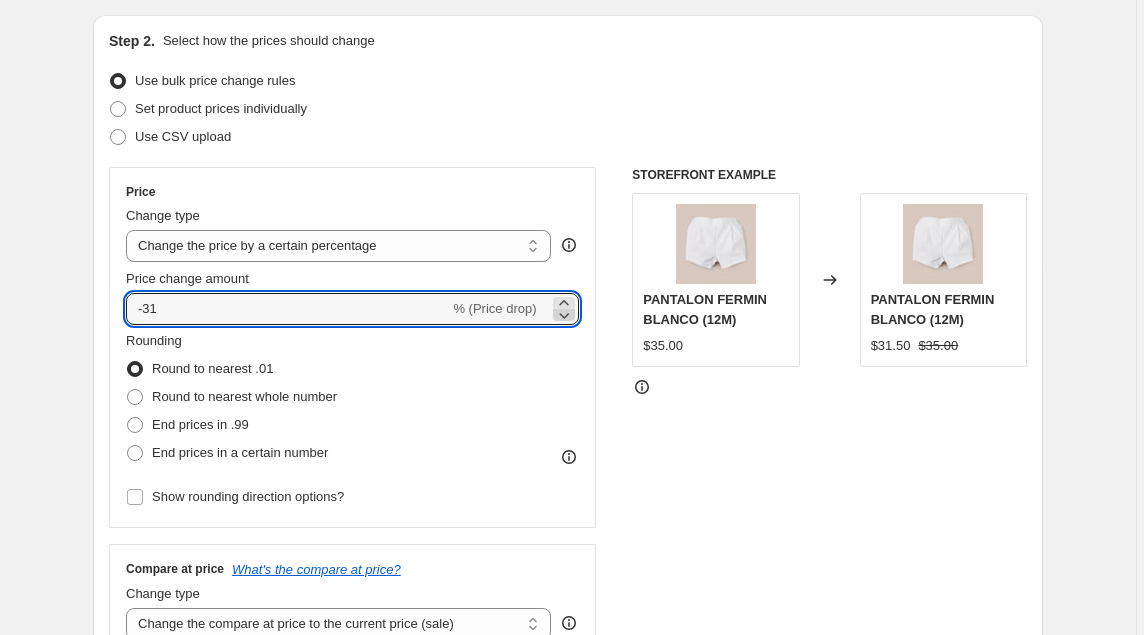 click 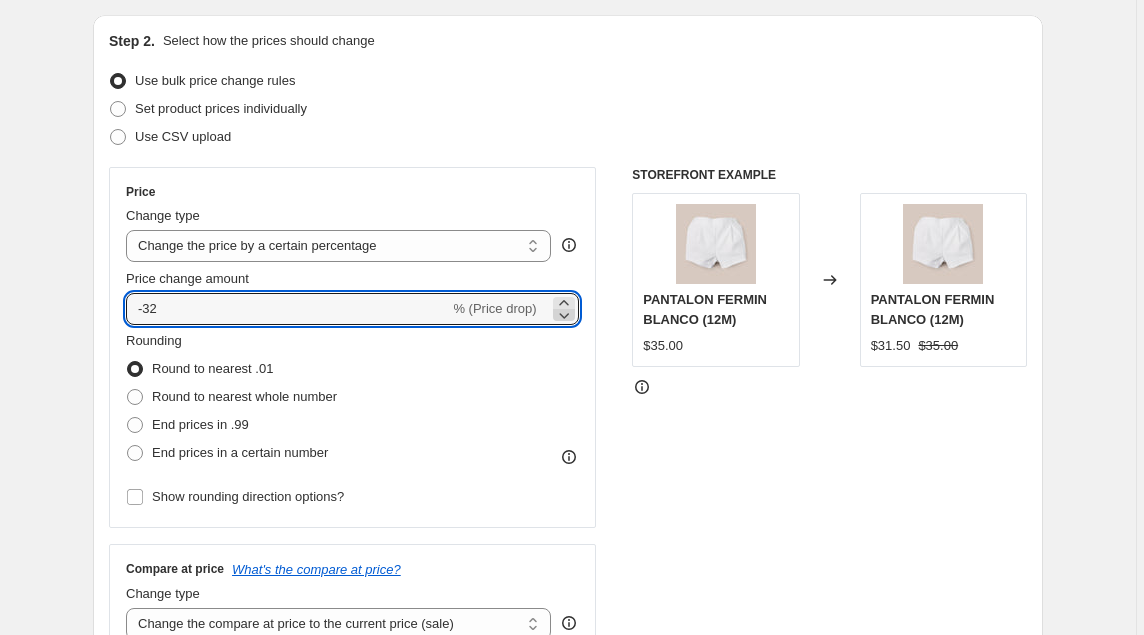 click 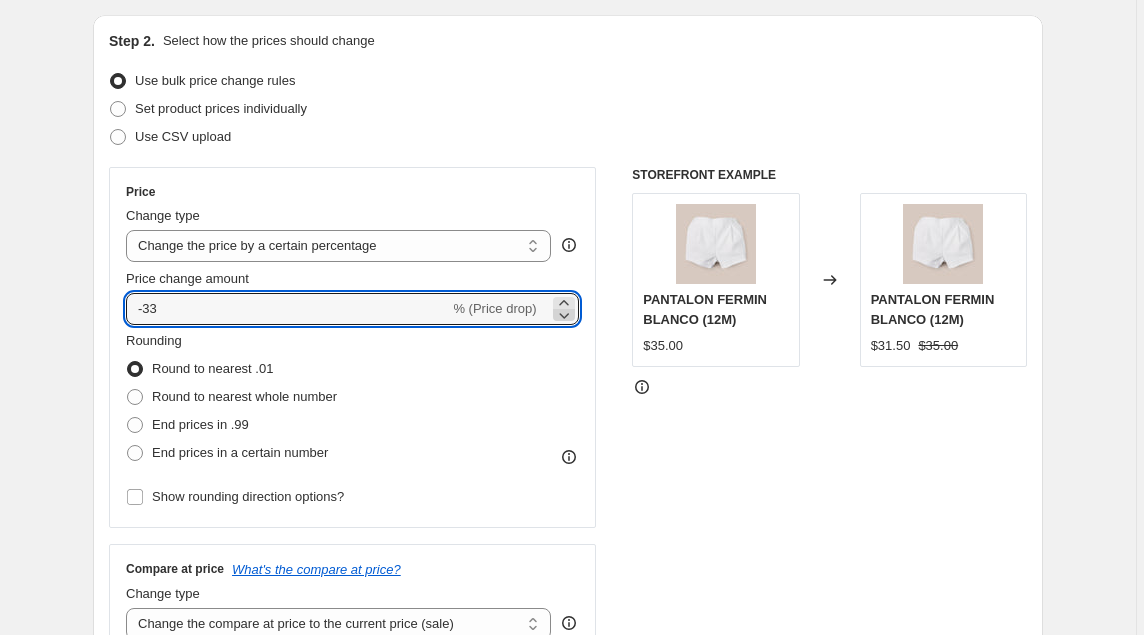click 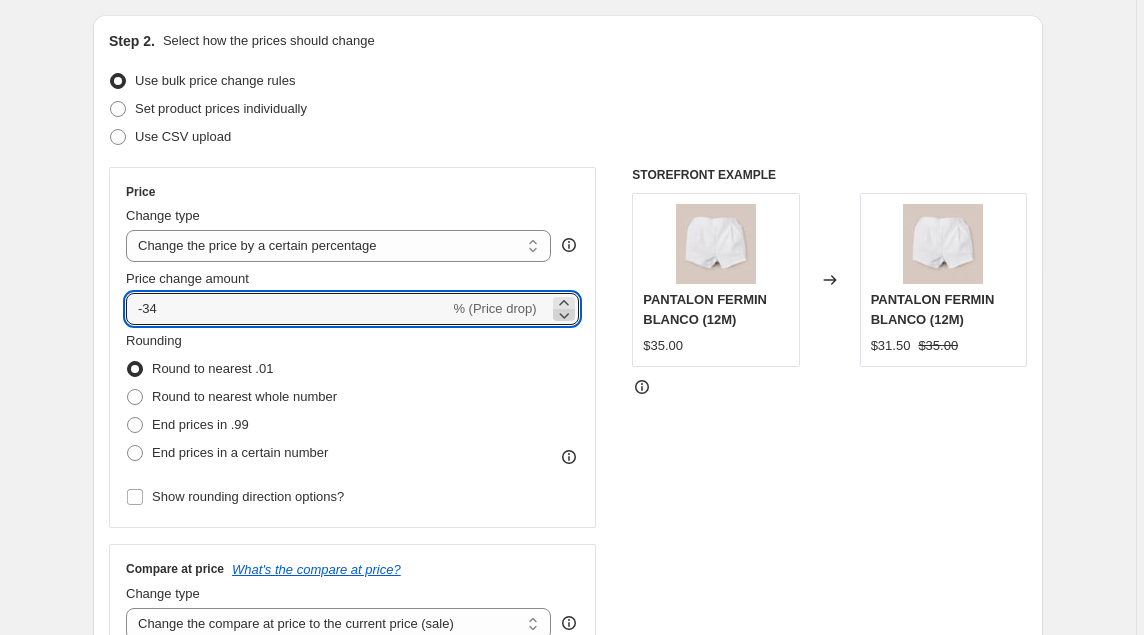 click 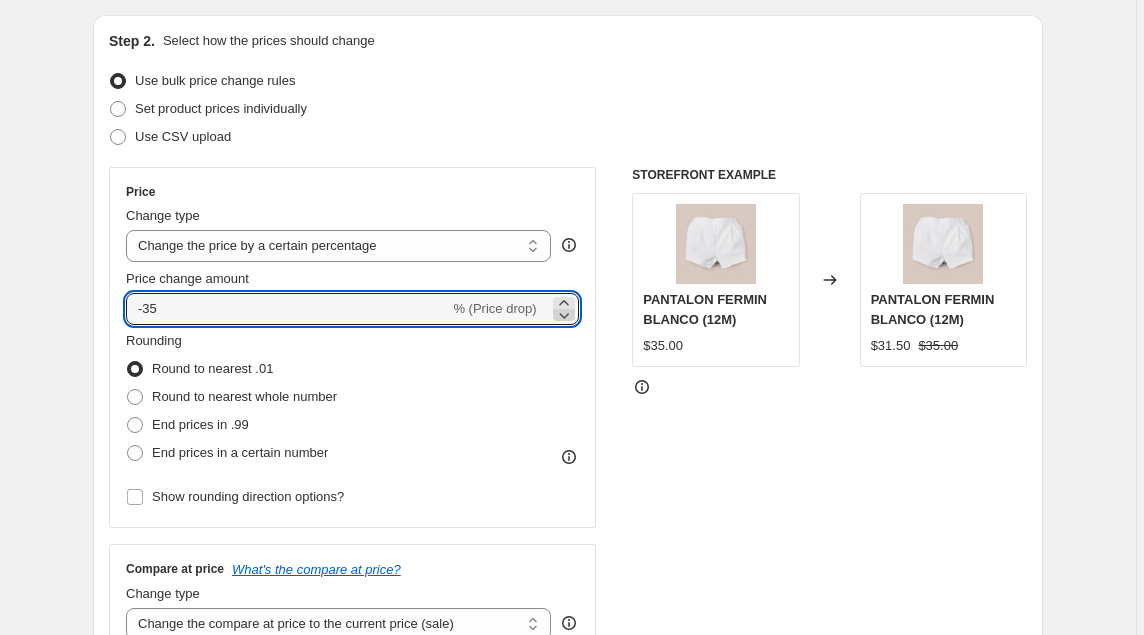 click 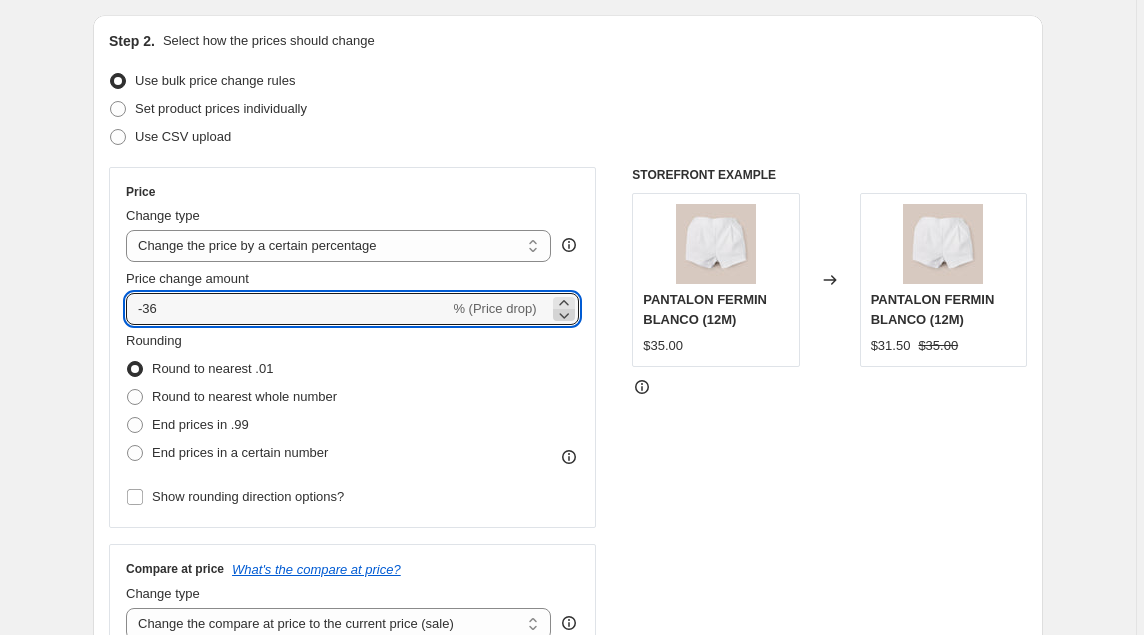 click 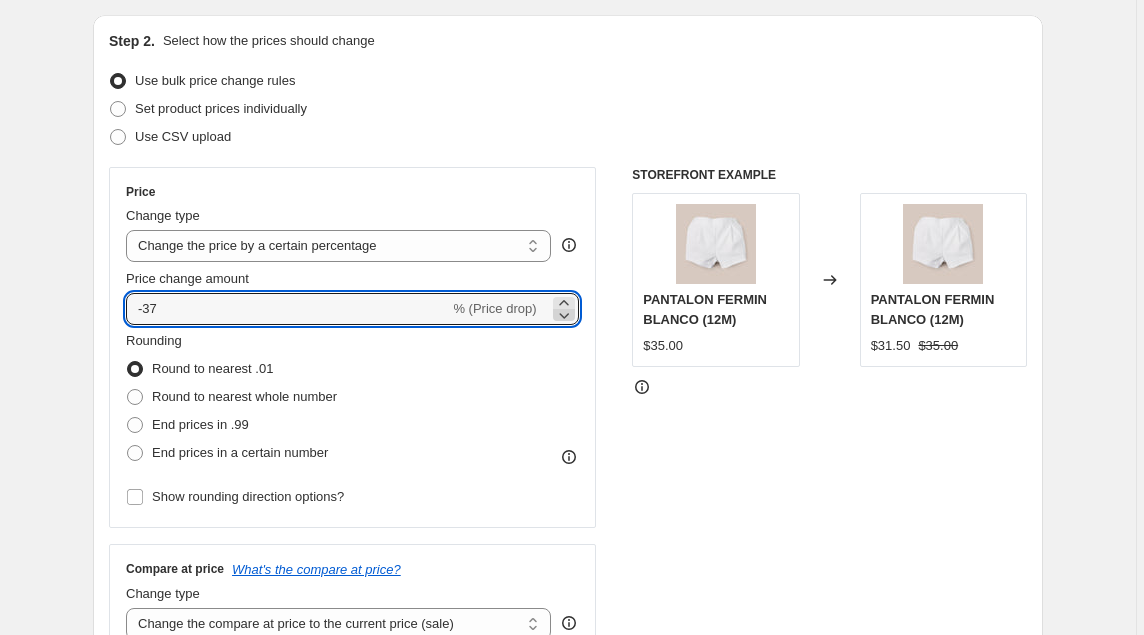 click 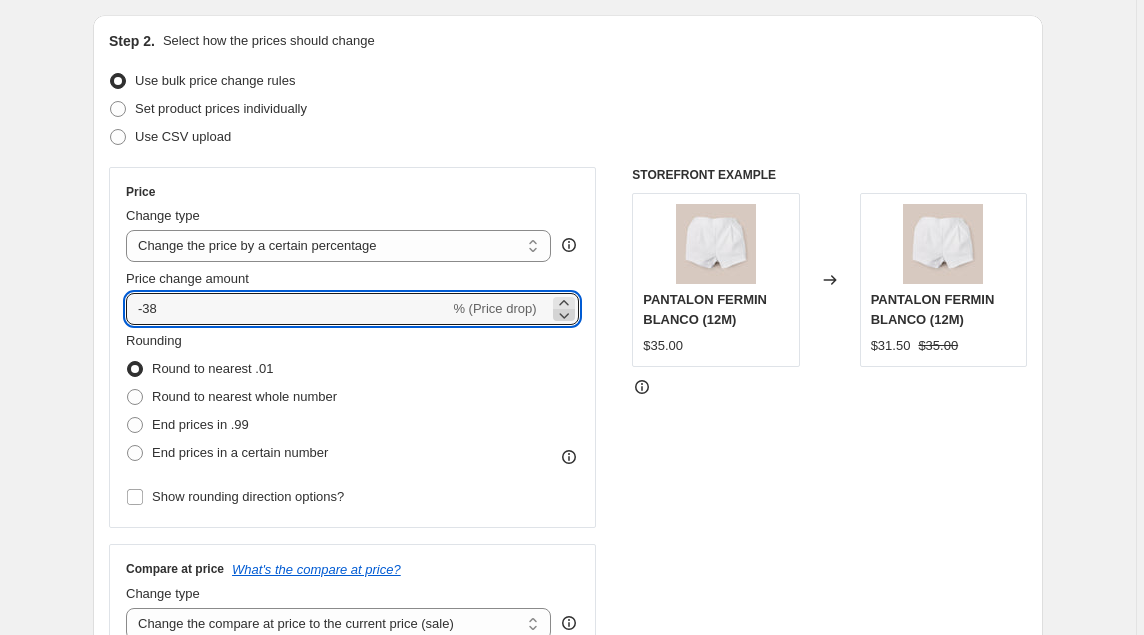 click 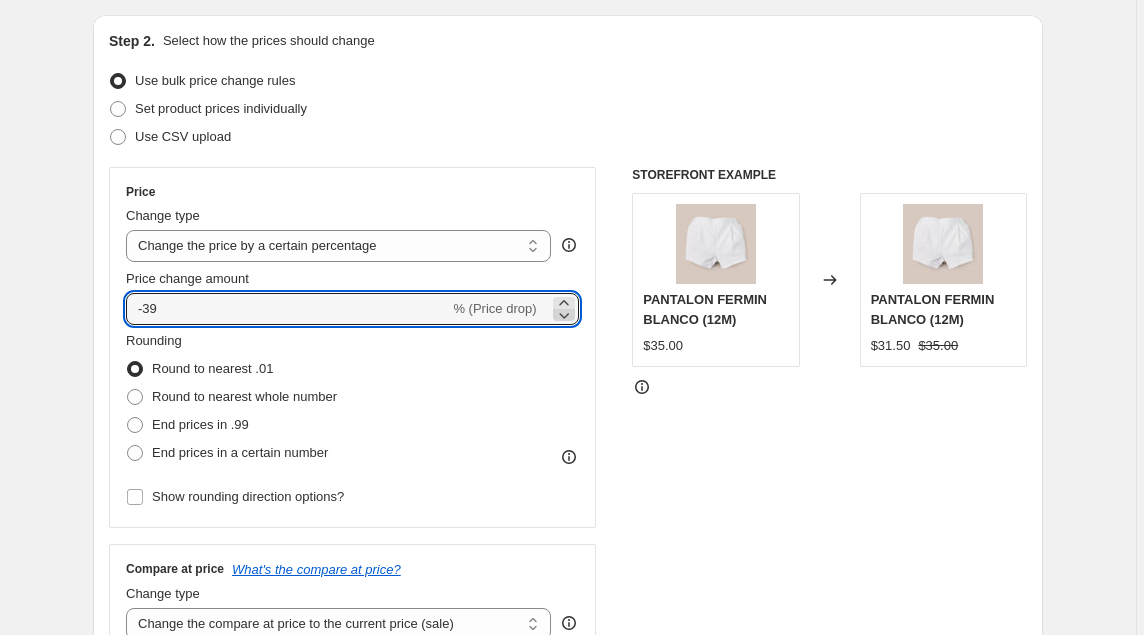 click 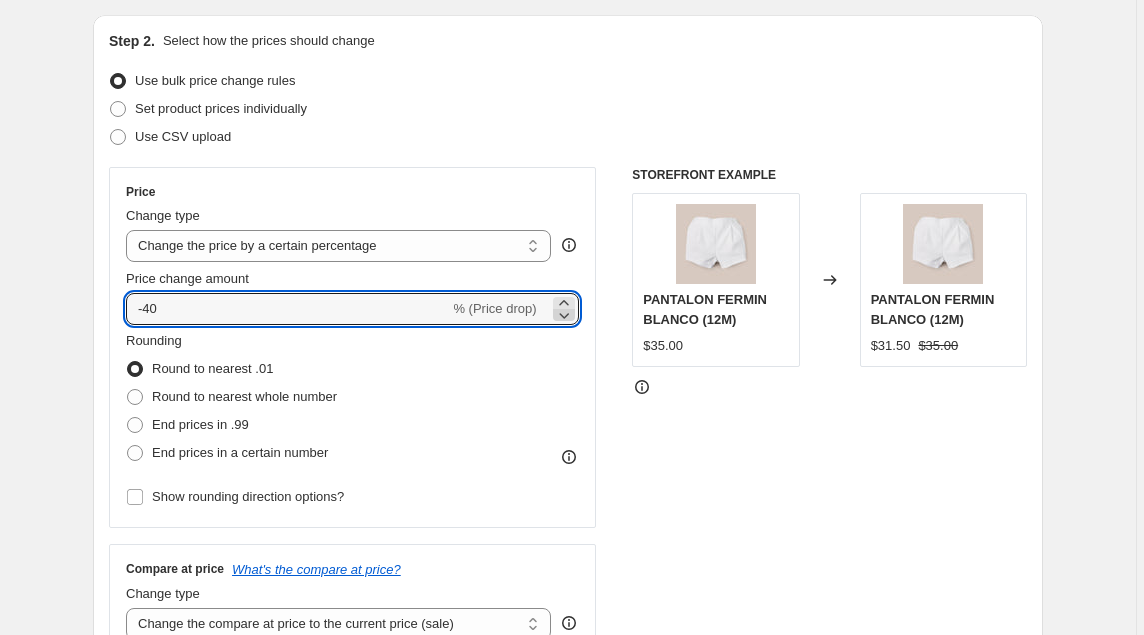 click 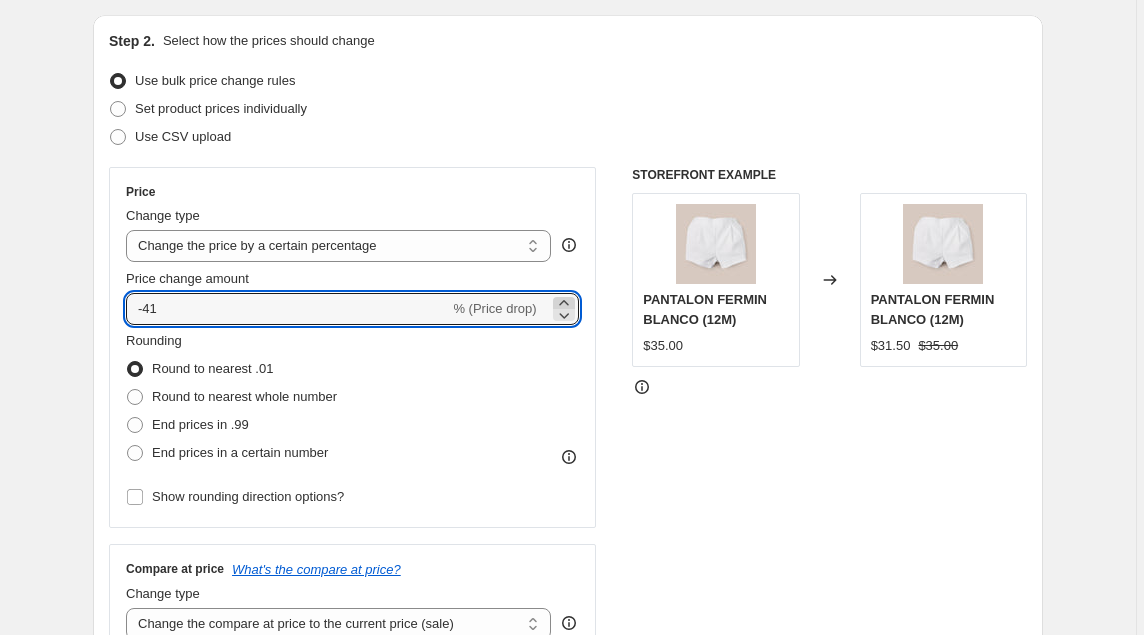 click 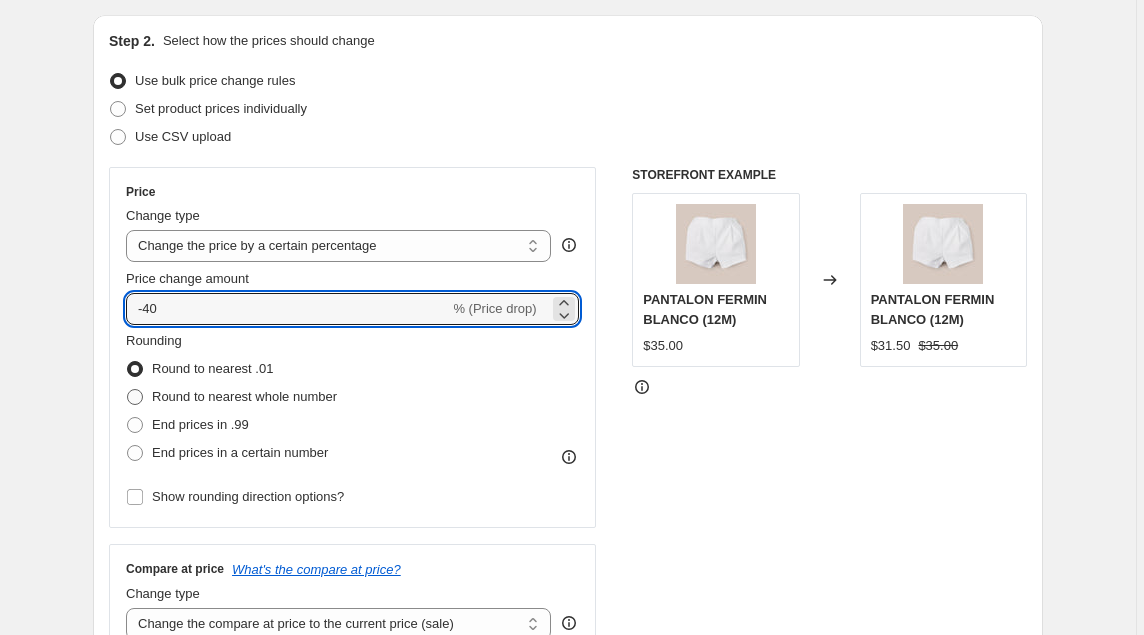 click at bounding box center (135, 397) 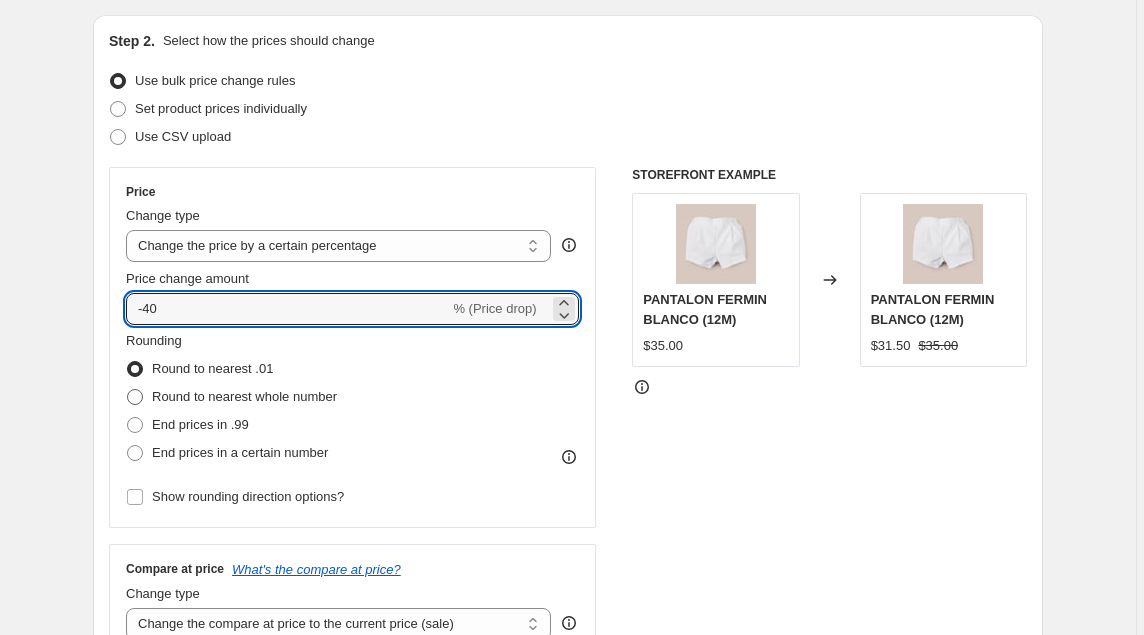 radio on "true" 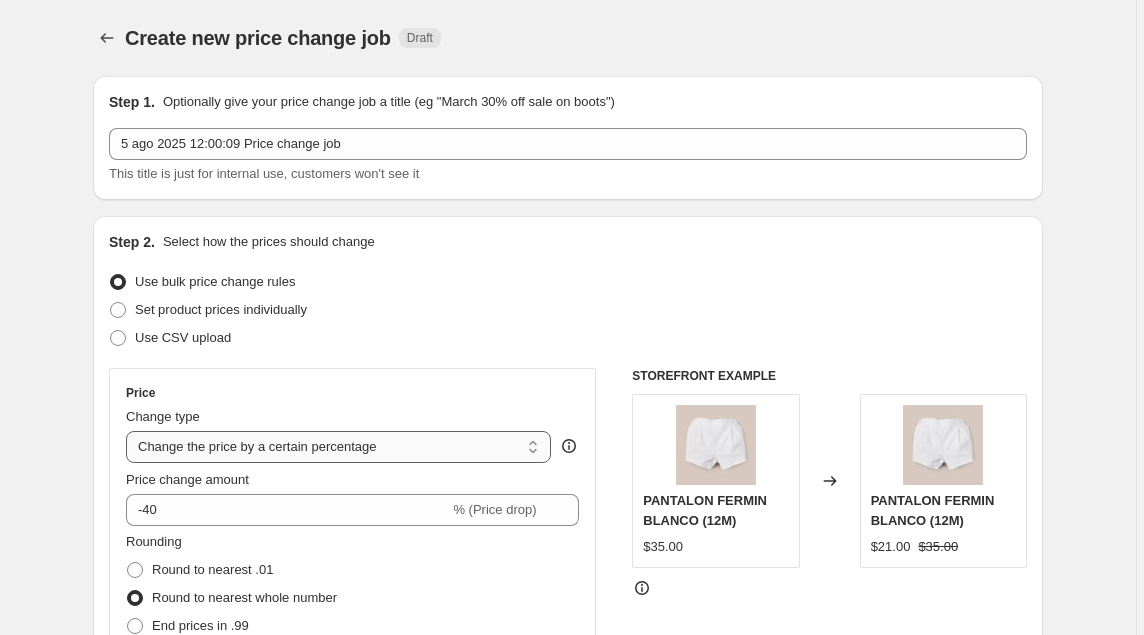 scroll, scrollTop: 0, scrollLeft: 0, axis: both 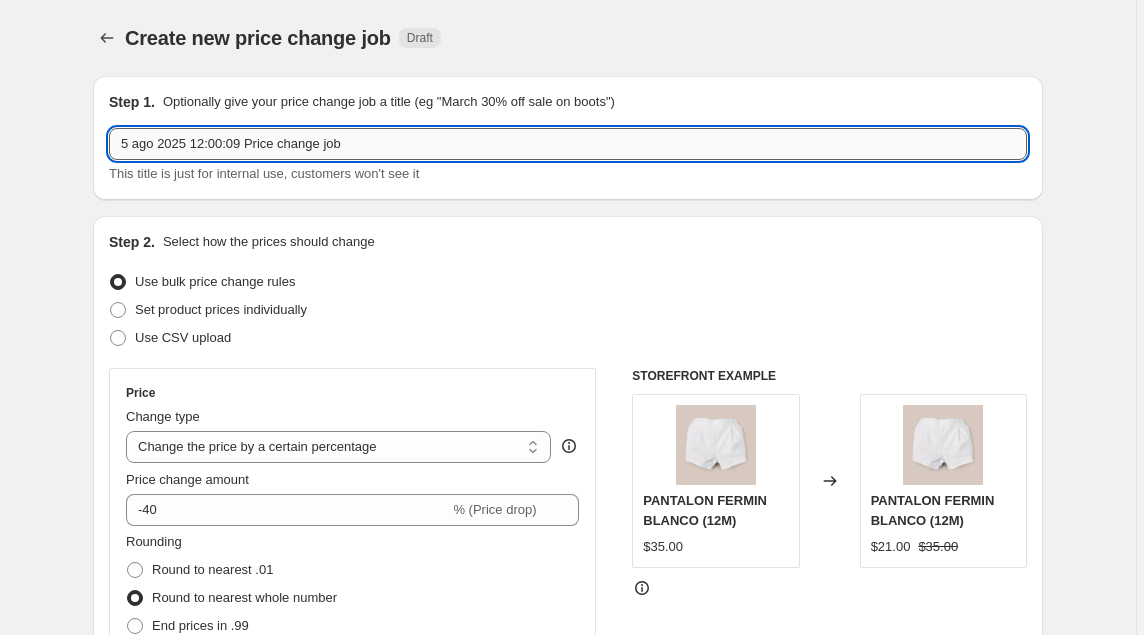 click on "5 ago 2025 12:00:09 Price change job" at bounding box center [568, 144] 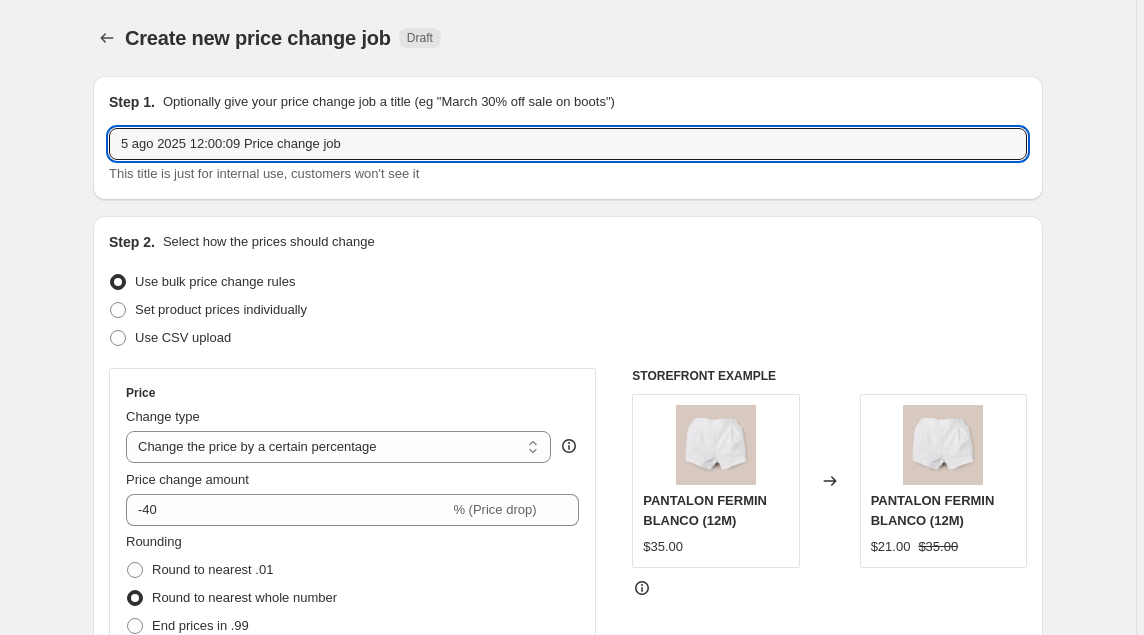 drag, startPoint x: 433, startPoint y: 157, endPoint x: 106, endPoint y: 126, distance: 328.46613 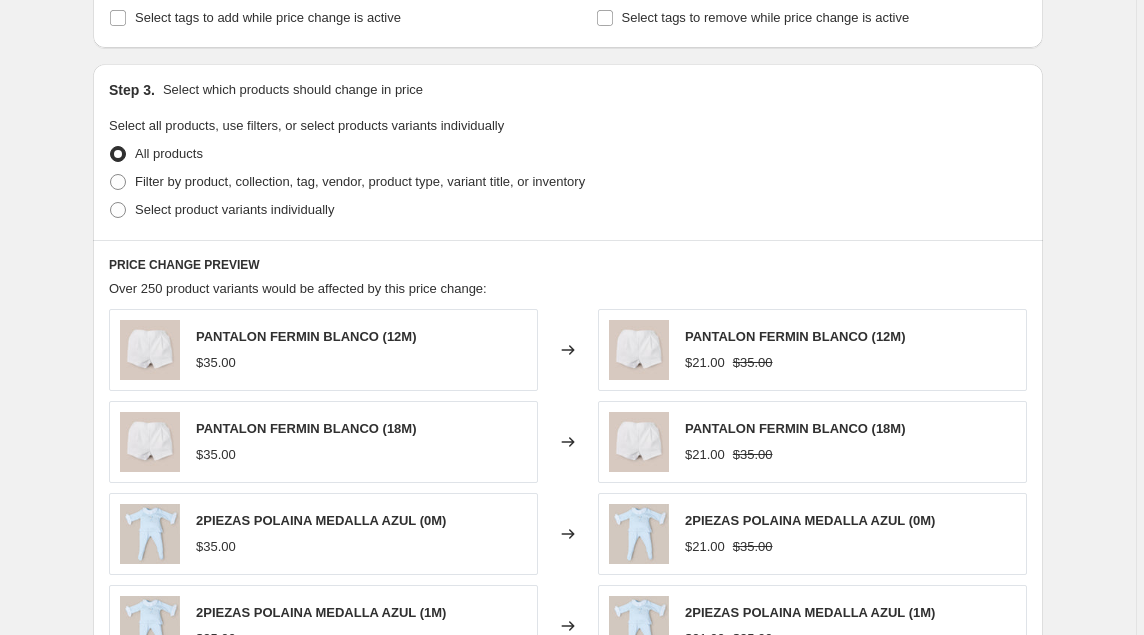 scroll, scrollTop: 879, scrollLeft: 0, axis: vertical 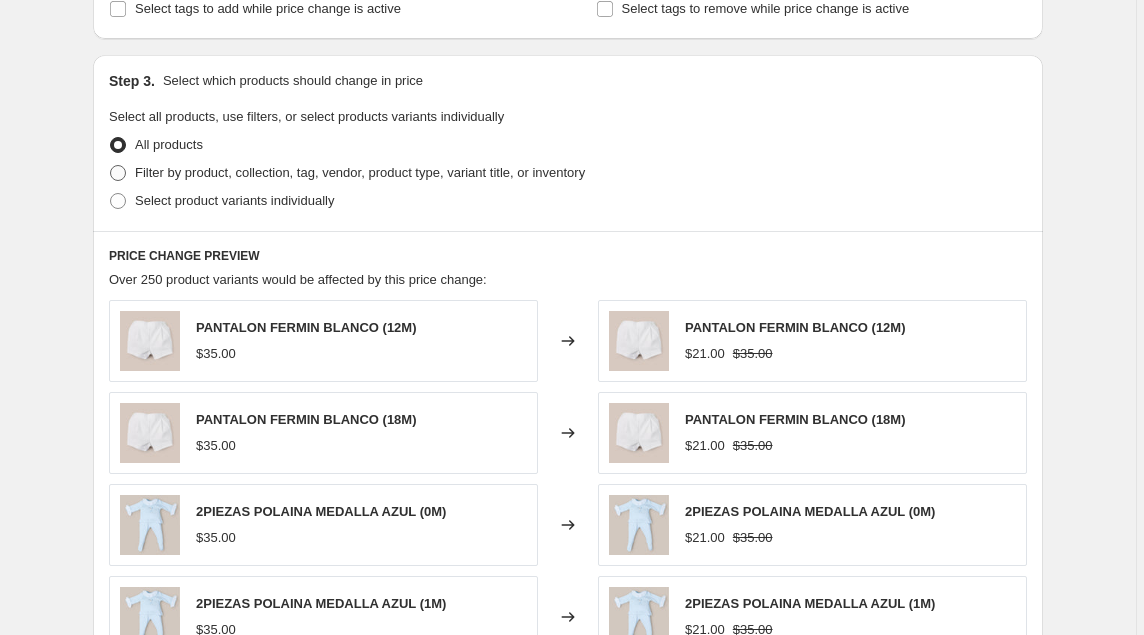type on "40% DE DESCUENTO EN TODO" 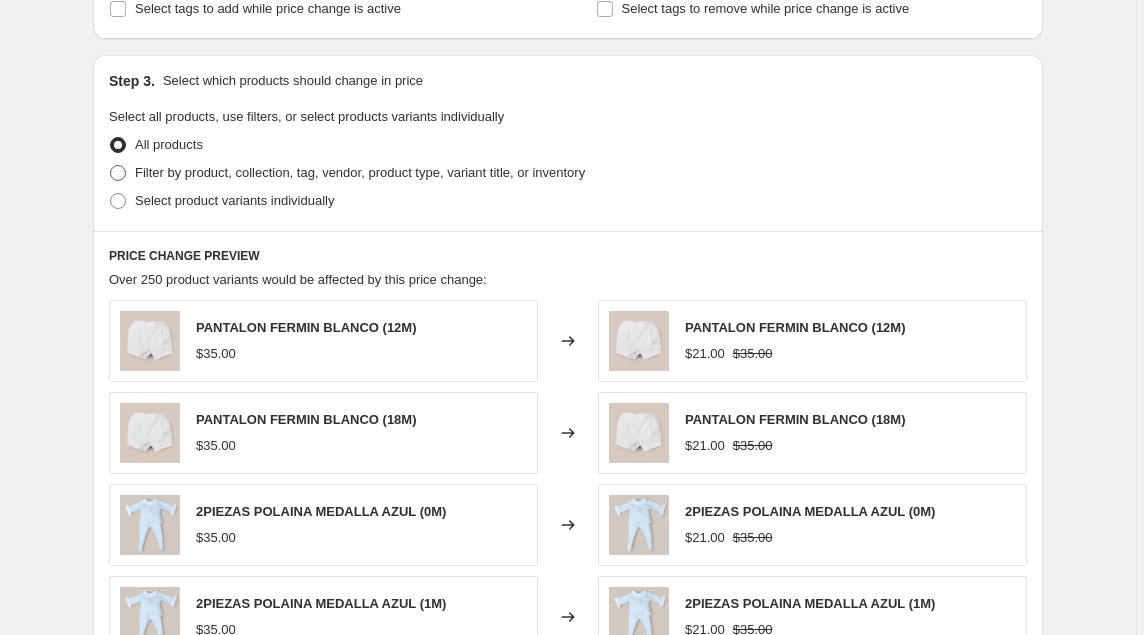 radio on "true" 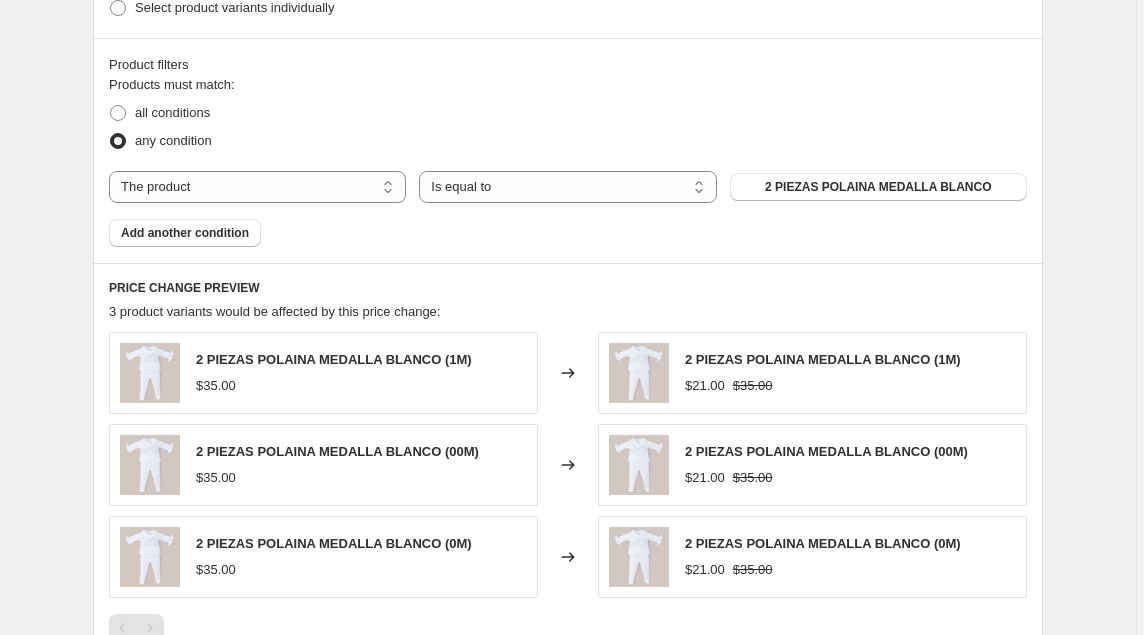 scroll, scrollTop: 1059, scrollLeft: 0, axis: vertical 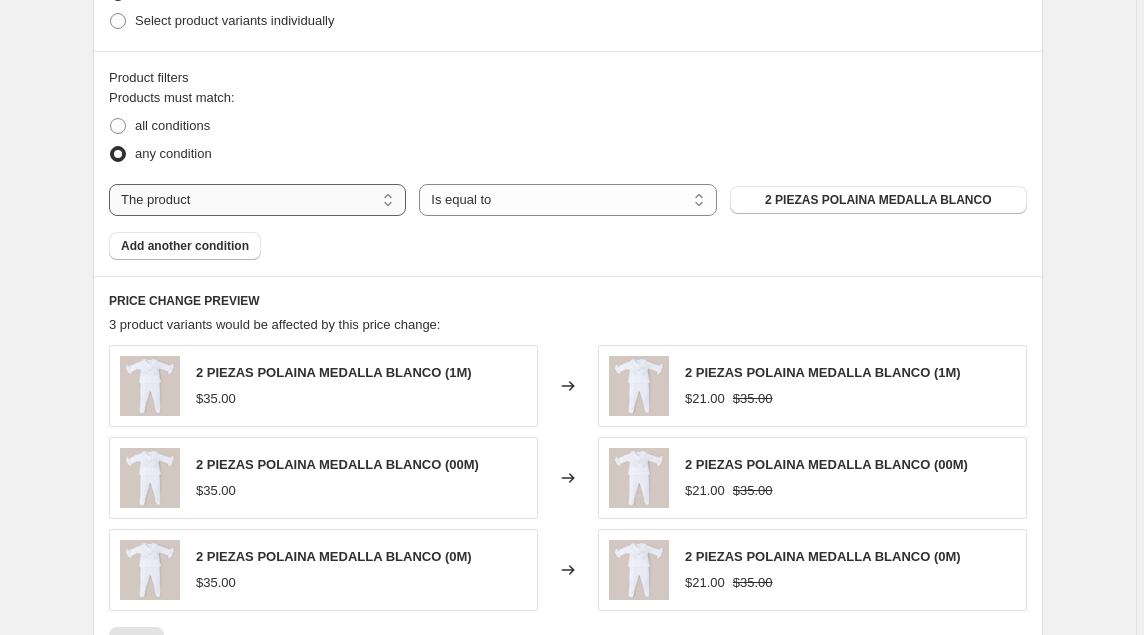 click on "The product The product's collection The product's tag The product's vendor The product's type The product's status The variant's title Inventory quantity" at bounding box center (257, 200) 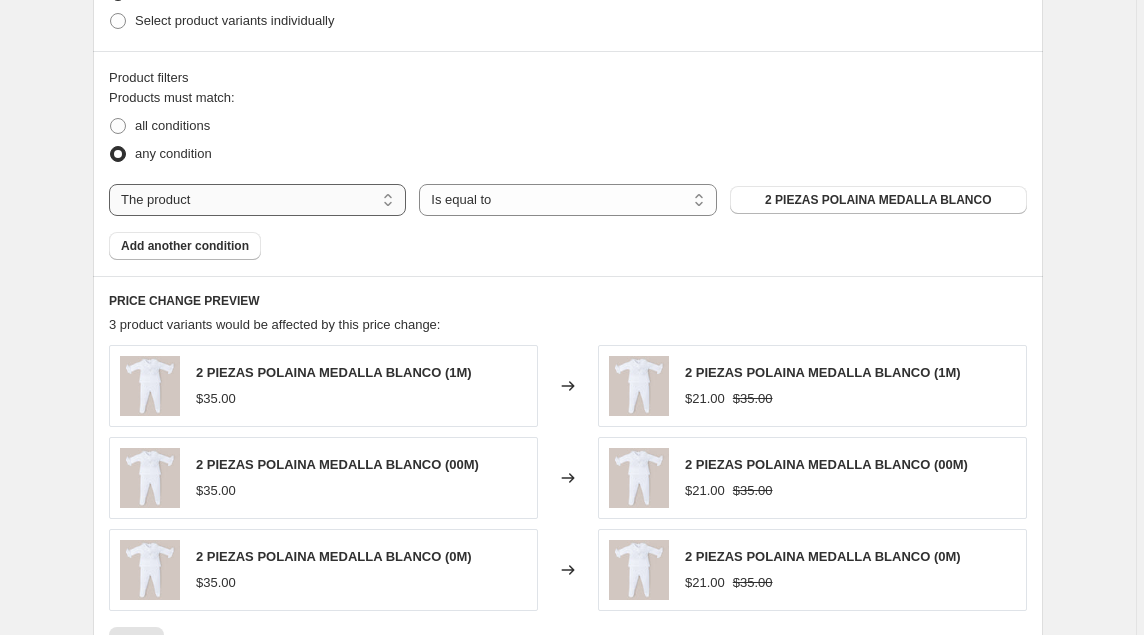 select on "collection" 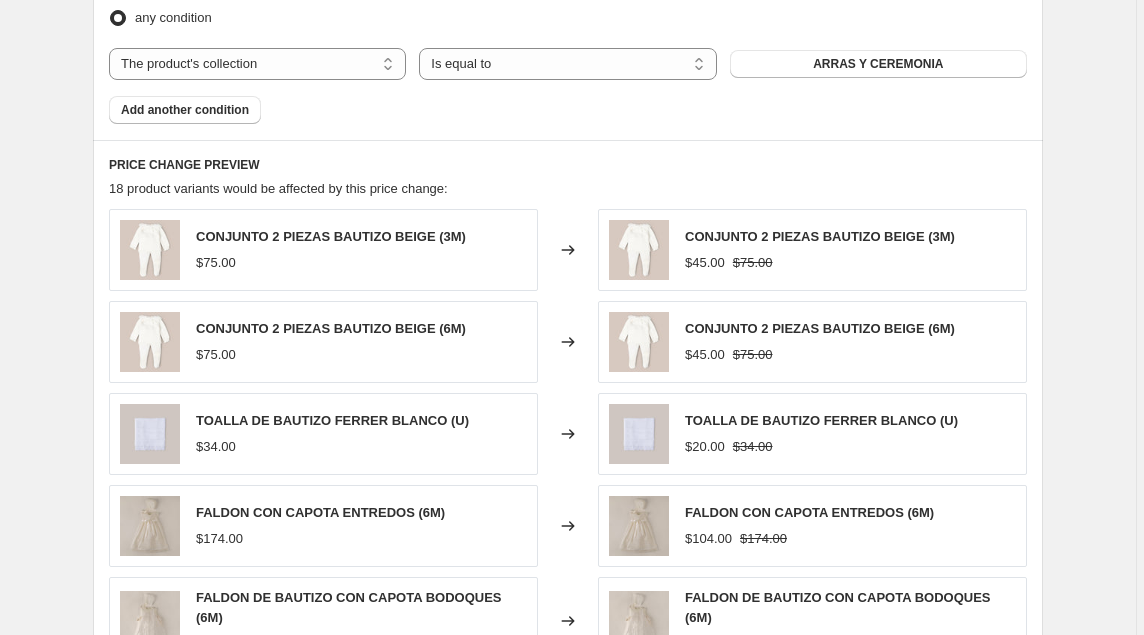scroll, scrollTop: 1218, scrollLeft: 0, axis: vertical 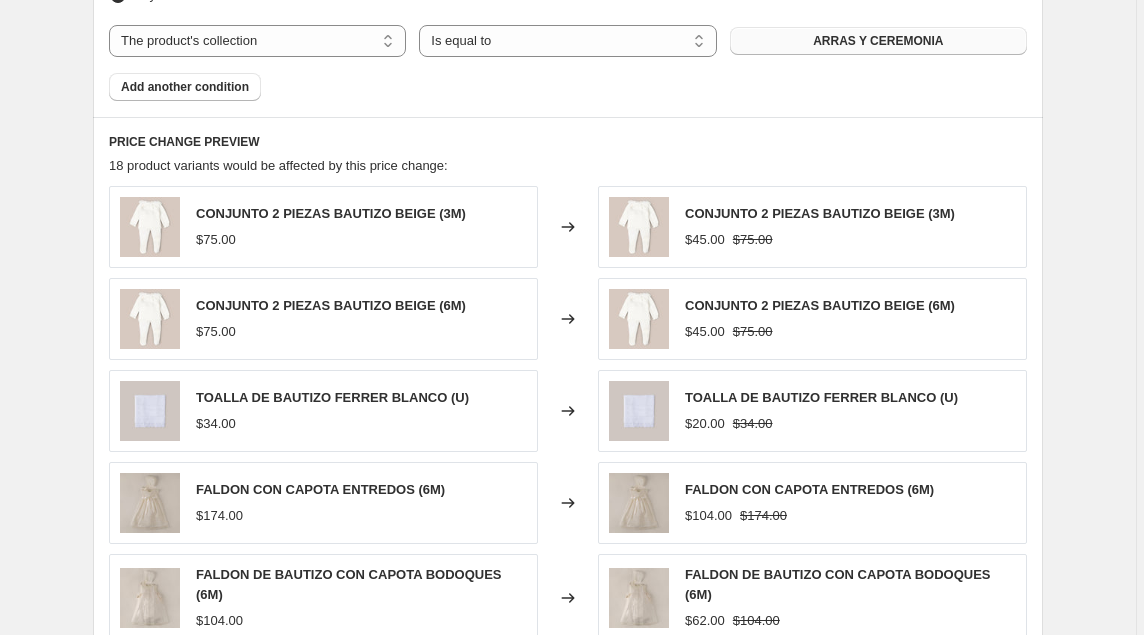 click on "ARRAS Y CEREMONIA" at bounding box center [878, 41] 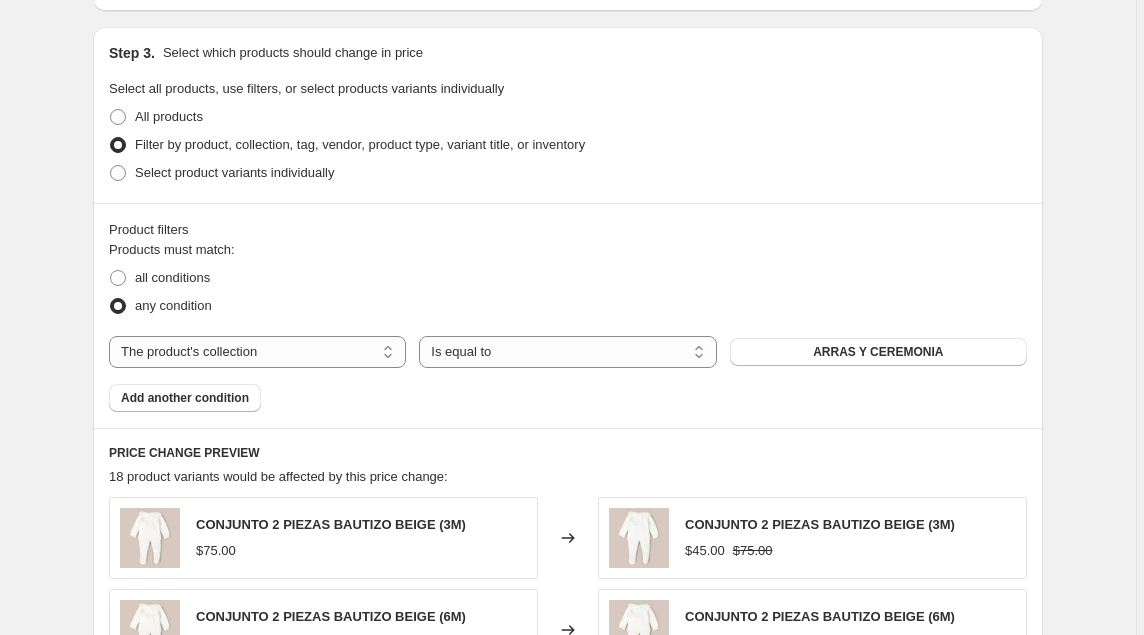 scroll, scrollTop: 863, scrollLeft: 0, axis: vertical 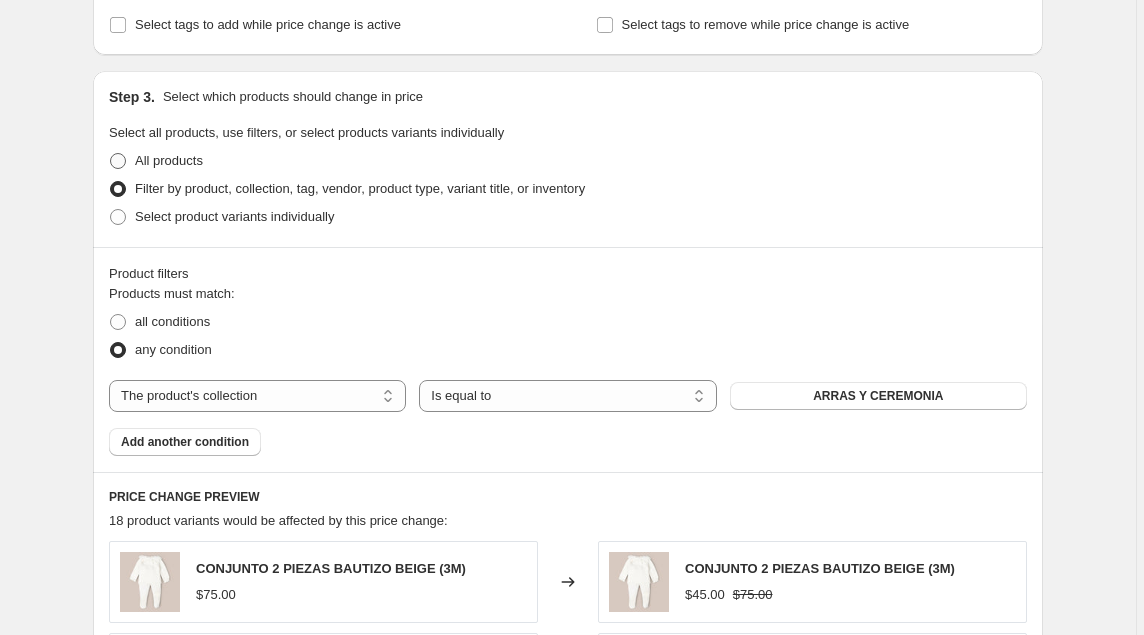 click at bounding box center (118, 161) 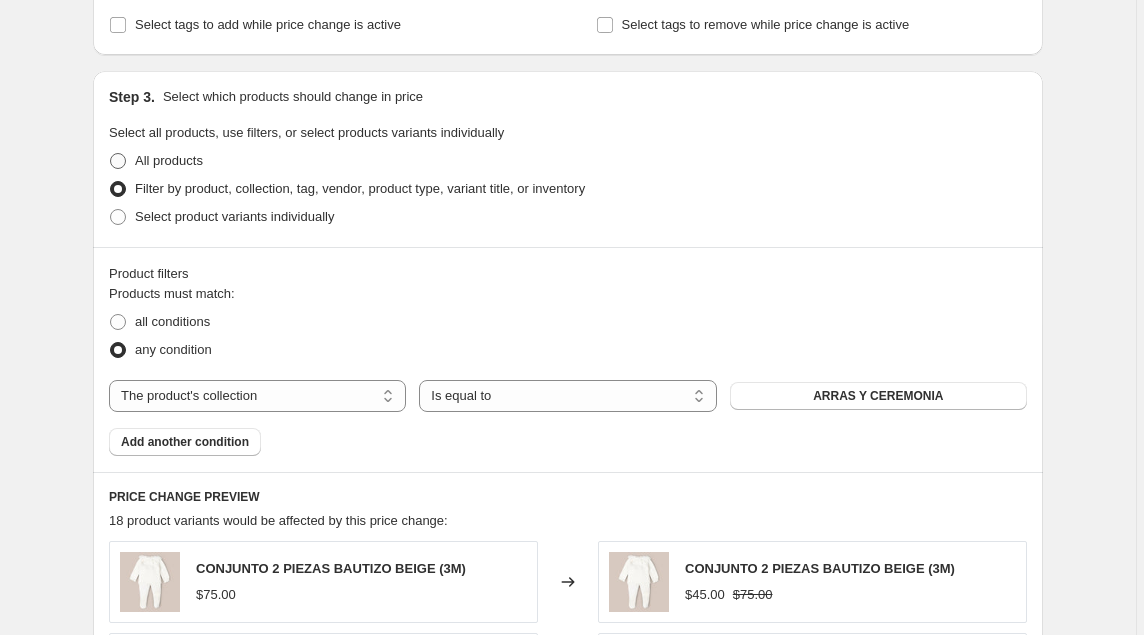 radio on "true" 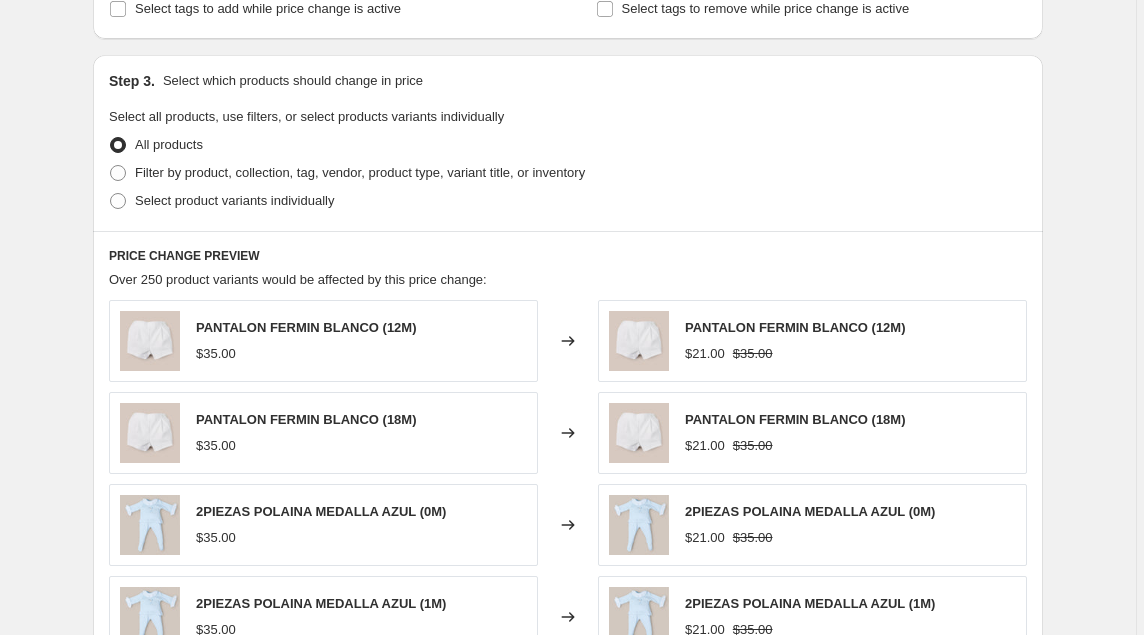 scroll, scrollTop: 897, scrollLeft: 0, axis: vertical 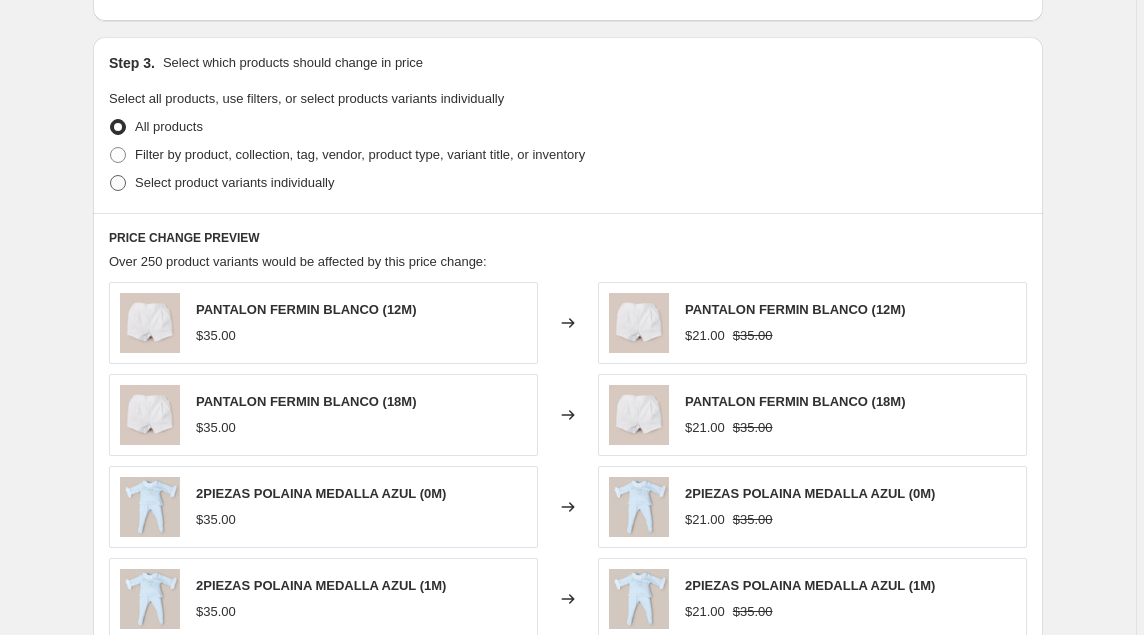 click at bounding box center [118, 183] 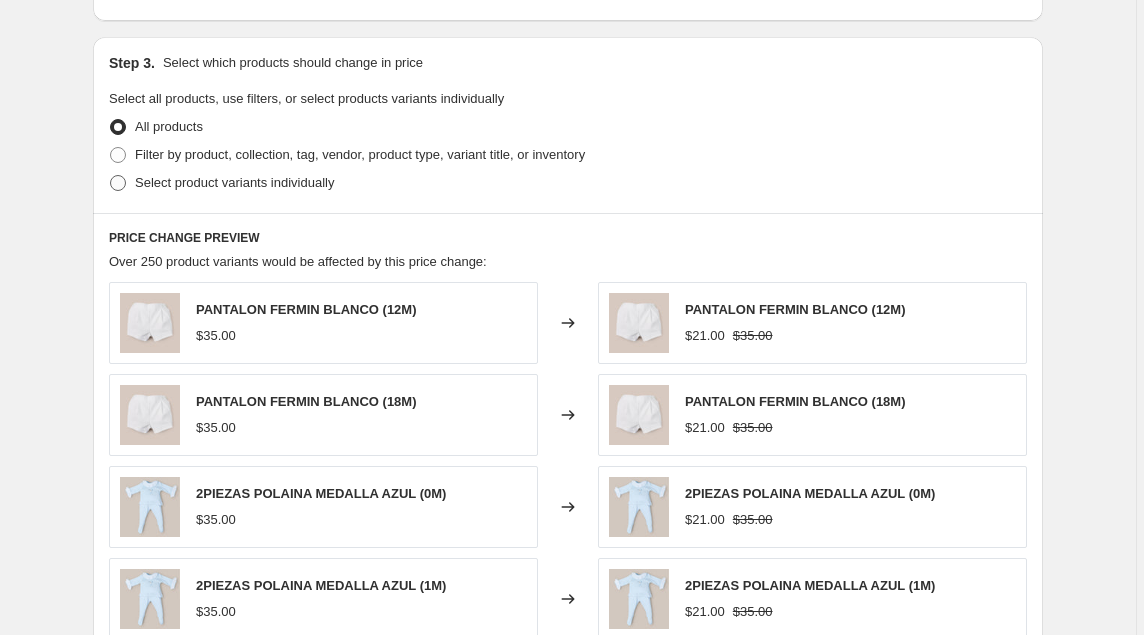 radio on "true" 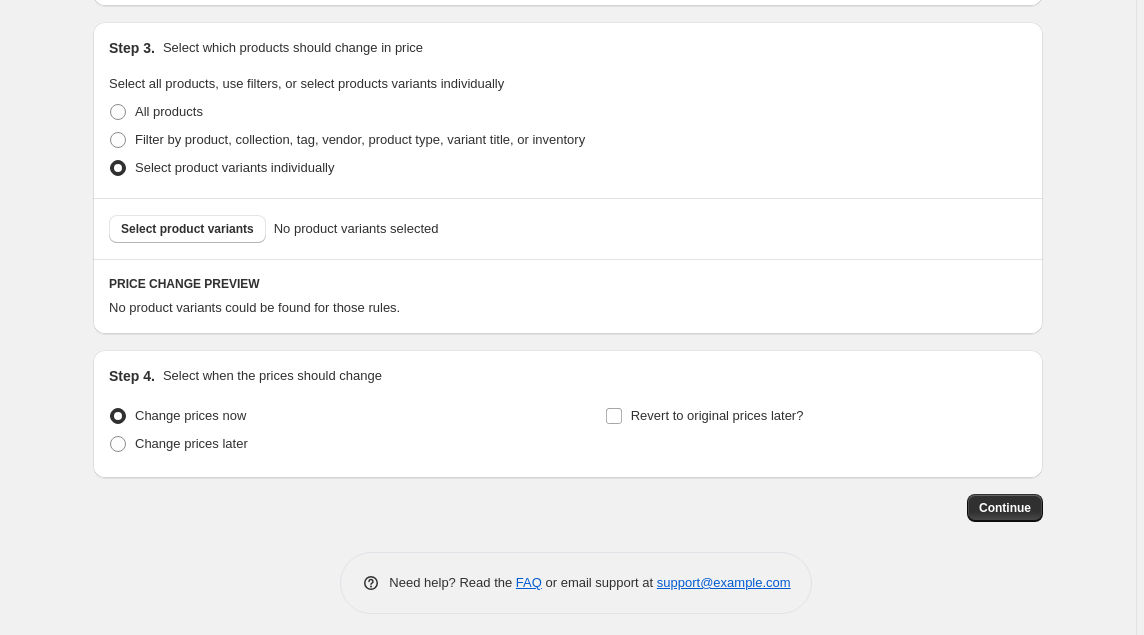scroll, scrollTop: 914, scrollLeft: 0, axis: vertical 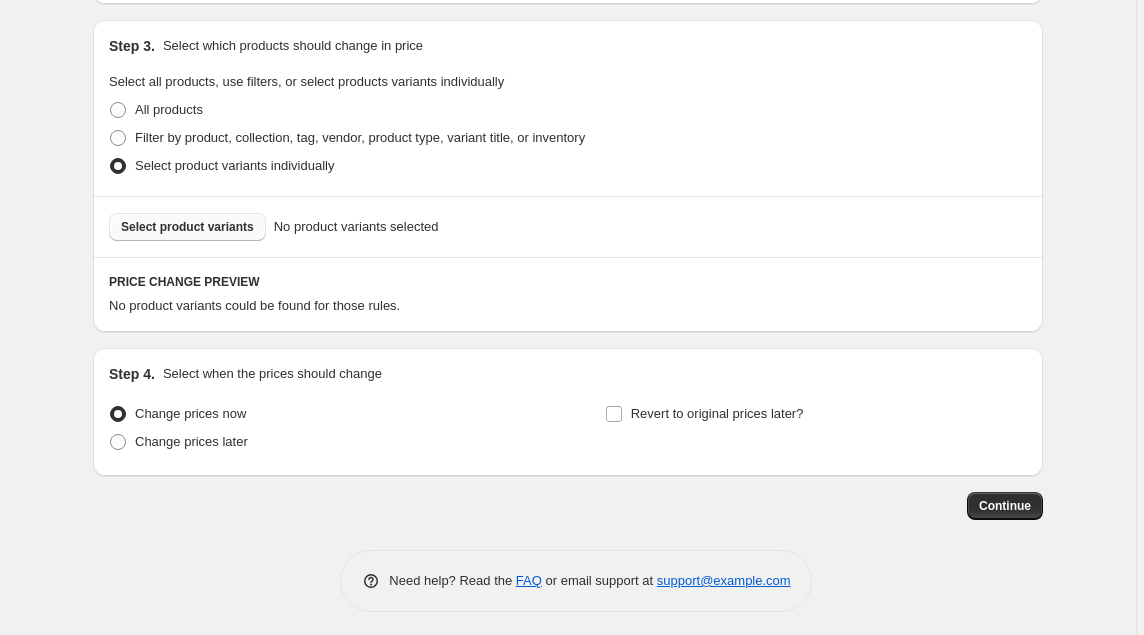 click on "Select product variants" at bounding box center (187, 227) 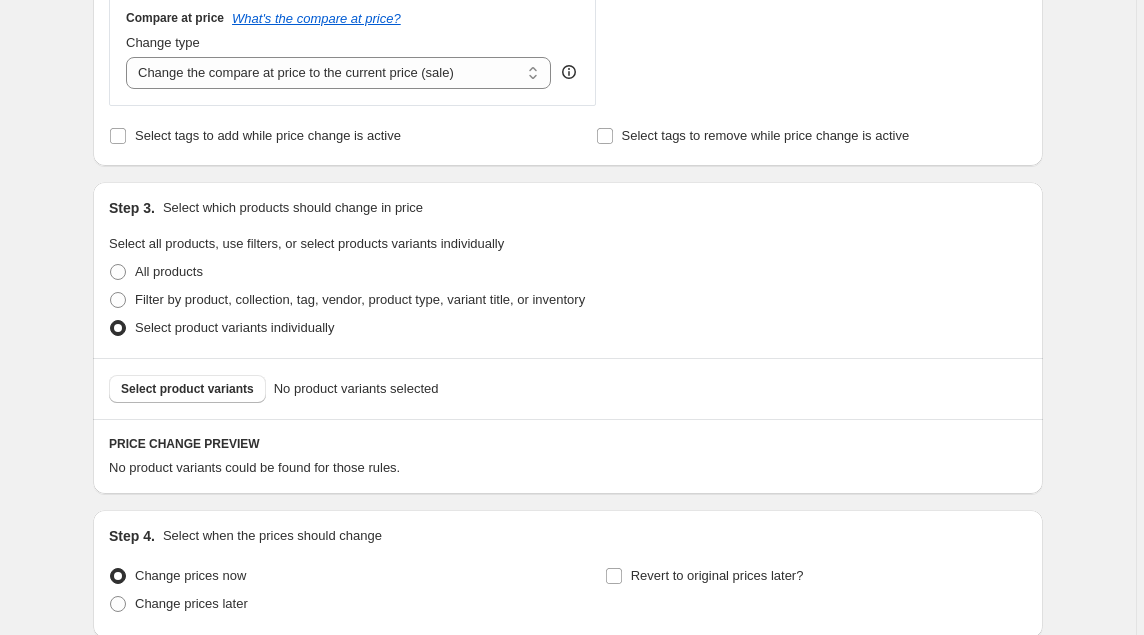 scroll, scrollTop: 761, scrollLeft: 0, axis: vertical 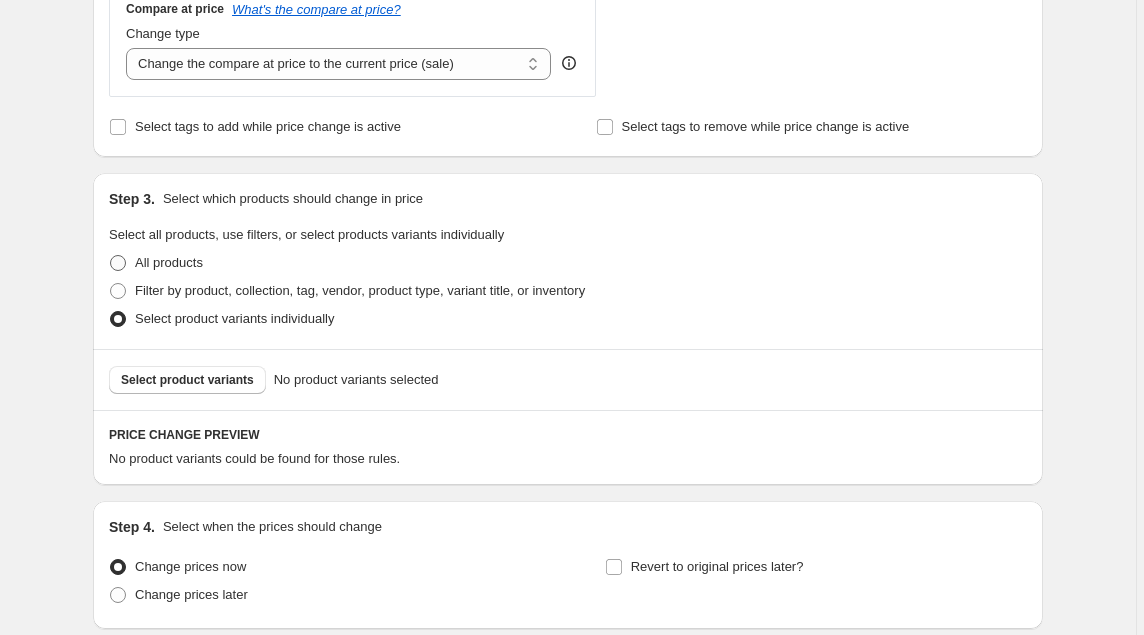 click at bounding box center (118, 263) 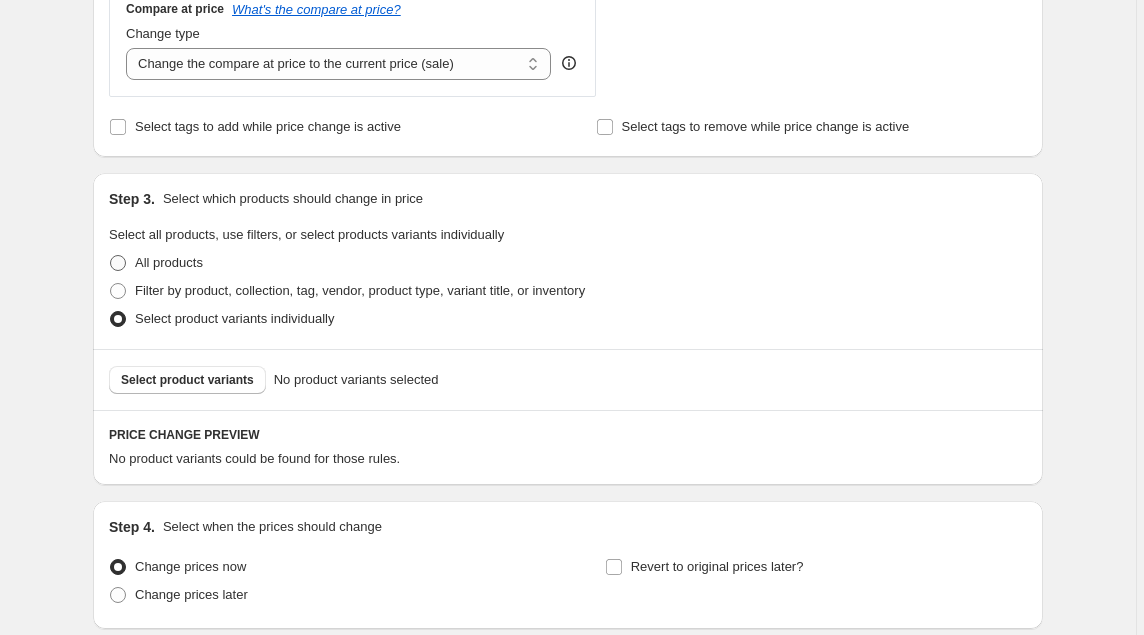 radio on "true" 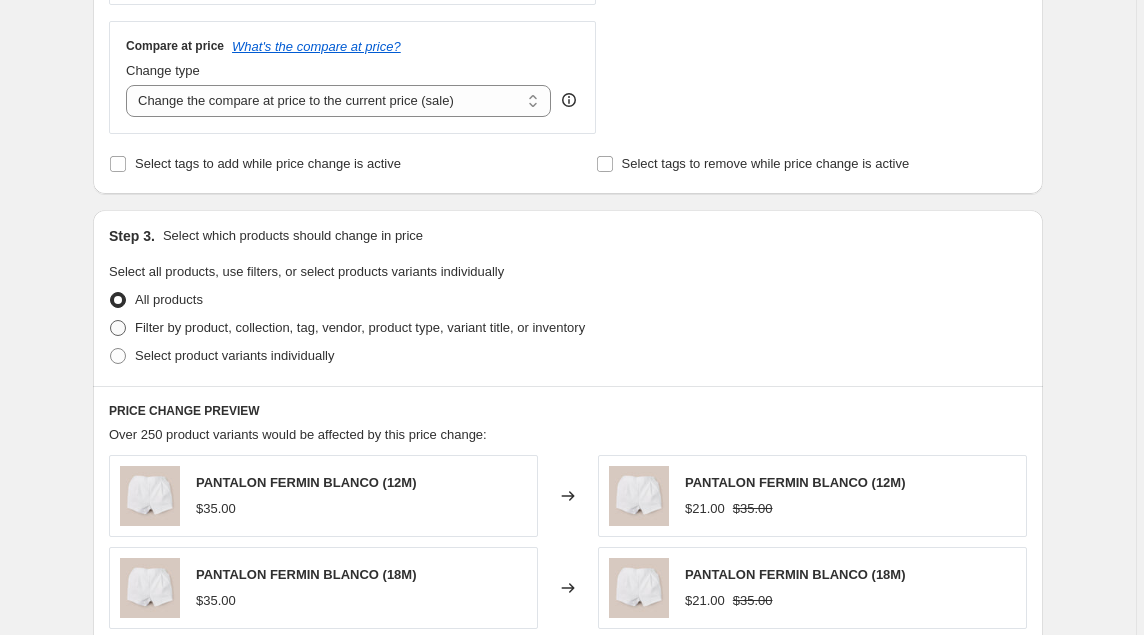 scroll, scrollTop: 717, scrollLeft: 0, axis: vertical 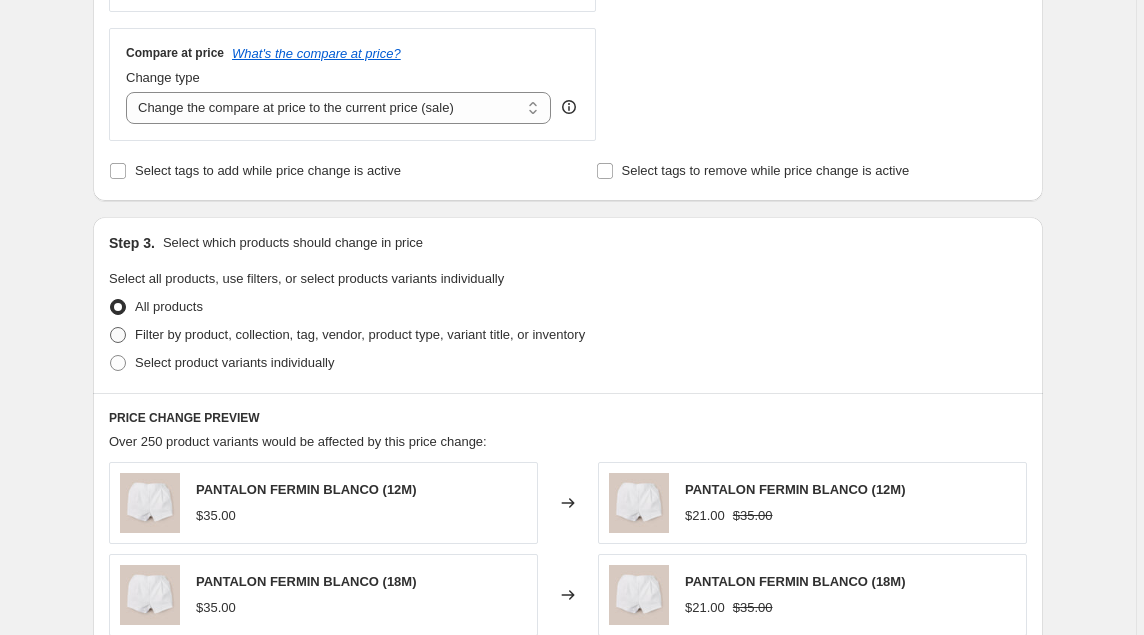click at bounding box center [118, 335] 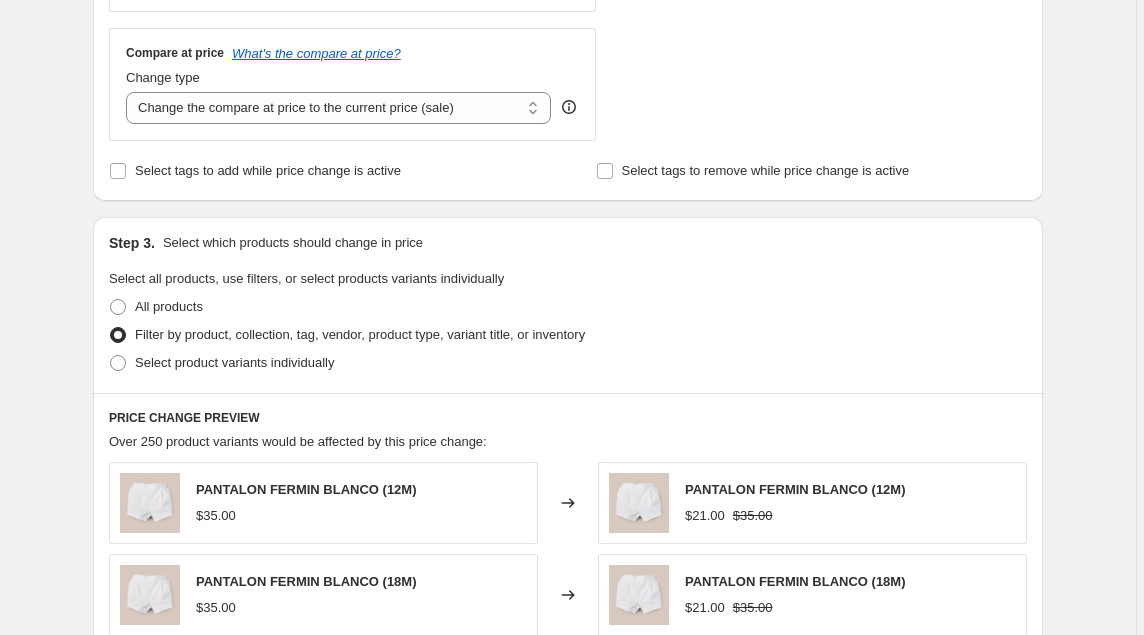 select on "collection" 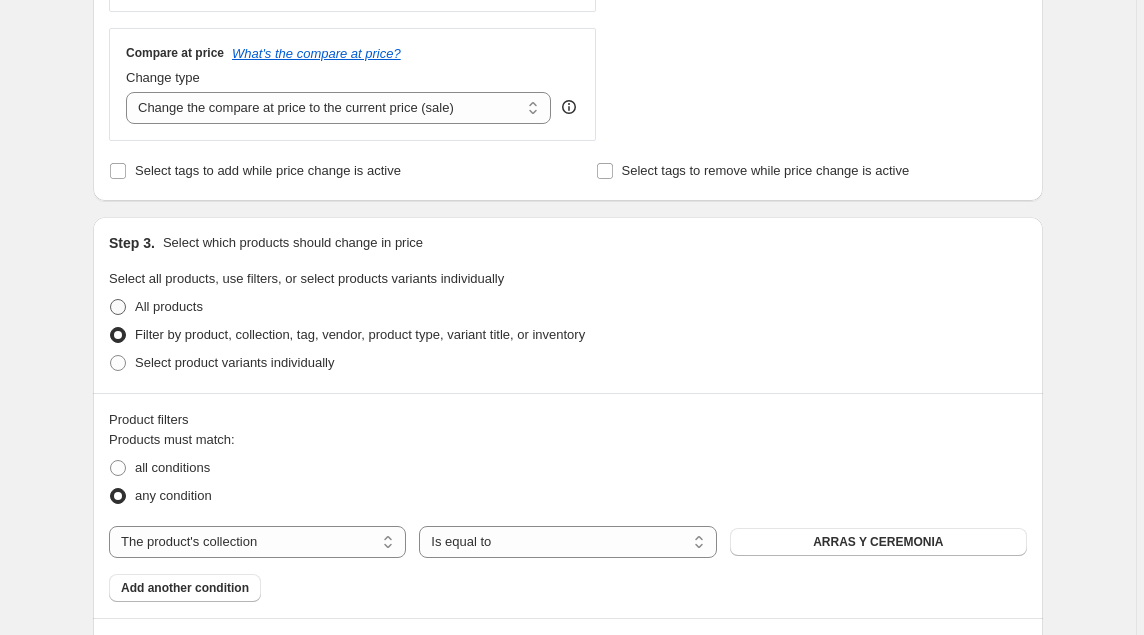 click at bounding box center [118, 307] 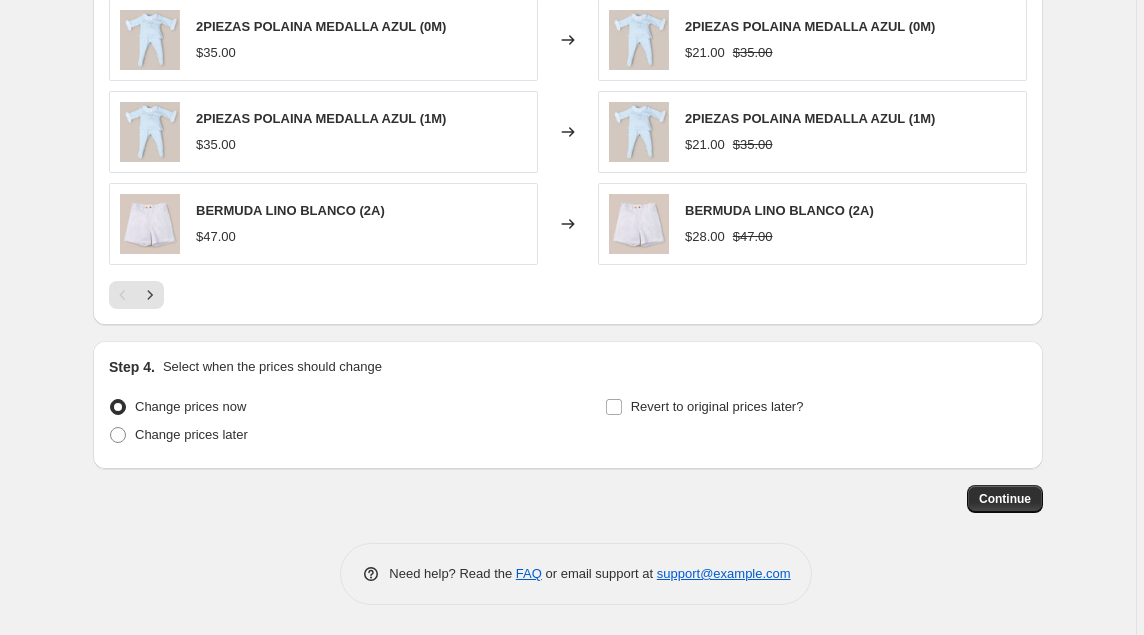scroll, scrollTop: 1376, scrollLeft: 0, axis: vertical 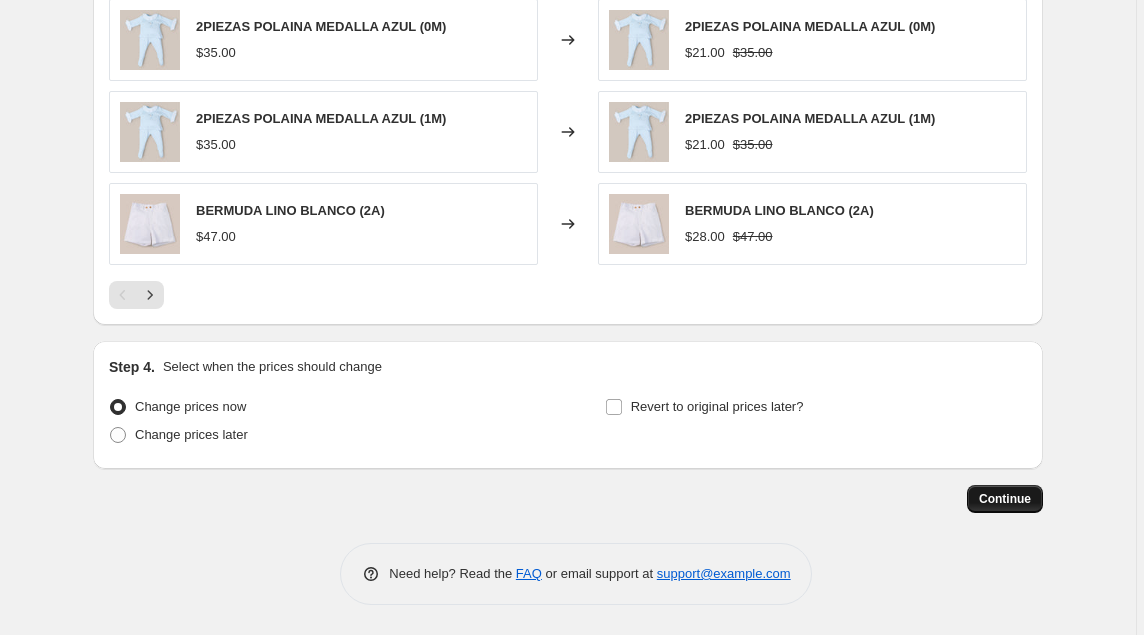 click on "Continue" at bounding box center (1005, 499) 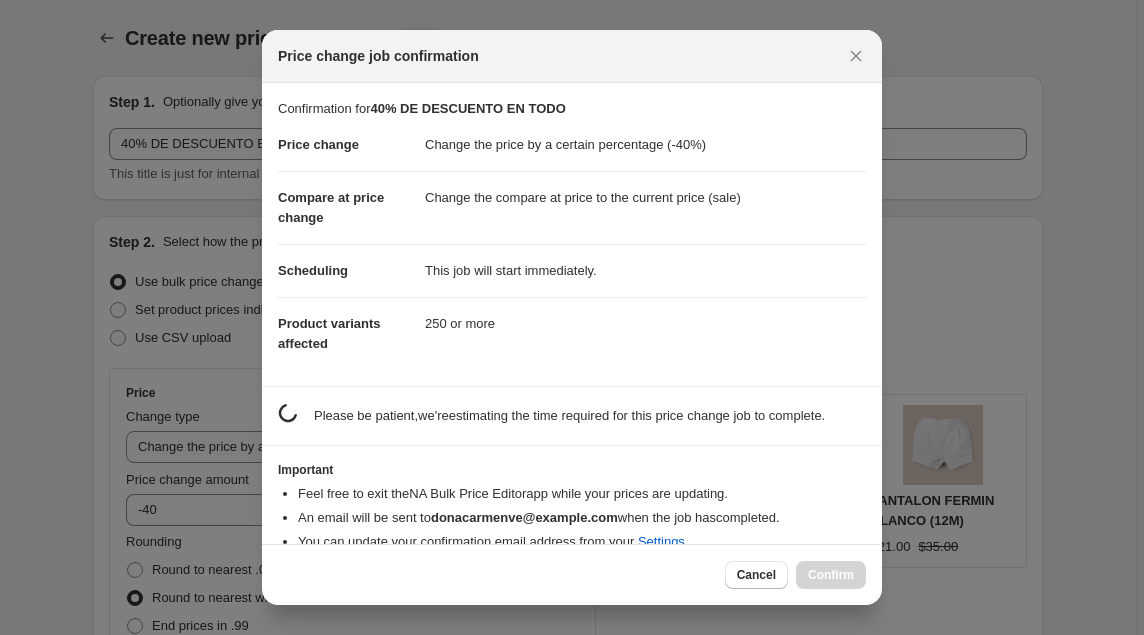 scroll, scrollTop: 0, scrollLeft: 0, axis: both 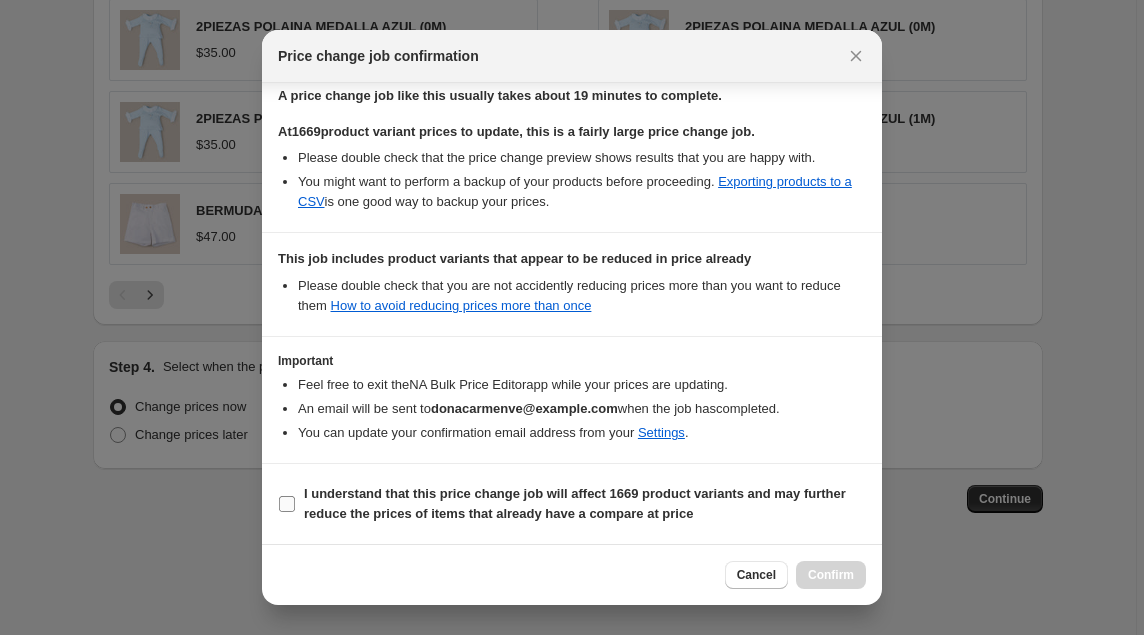 click on "I understand that this price change job will affect 1669 product variants and may further reduce the prices of items that already have a compare at price" at bounding box center [287, 504] 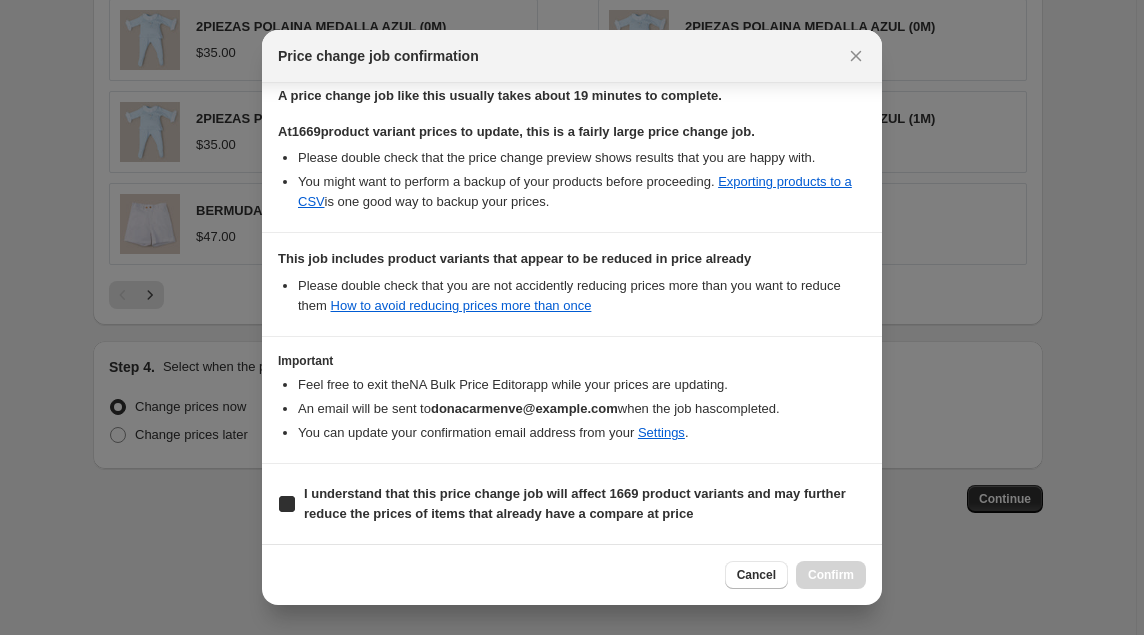 checkbox on "true" 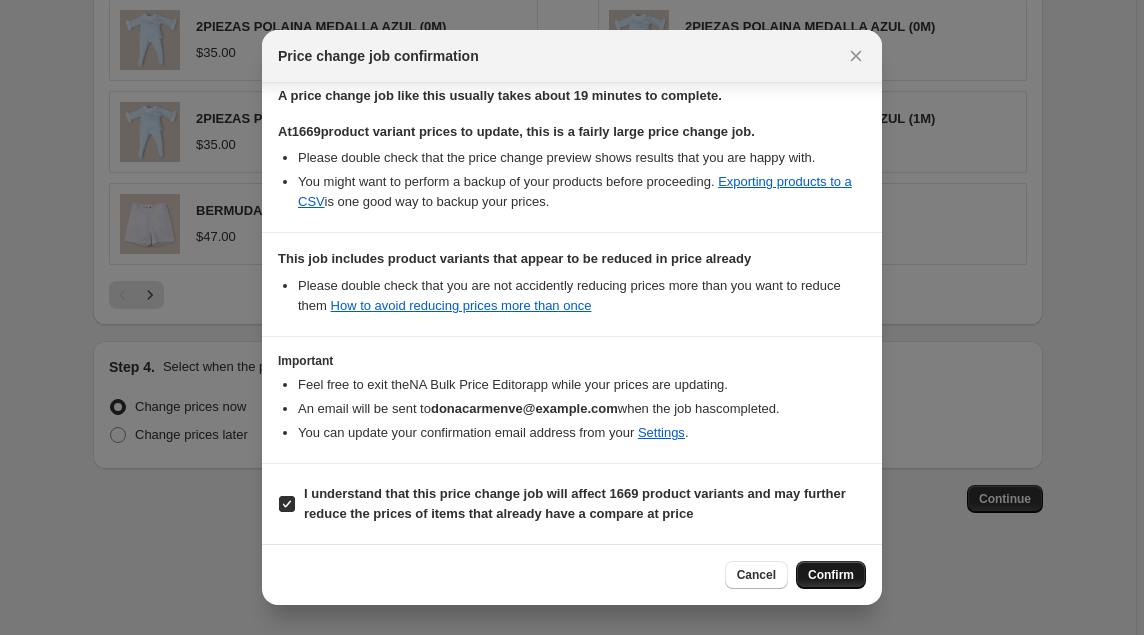 click on "Confirm" at bounding box center [831, 575] 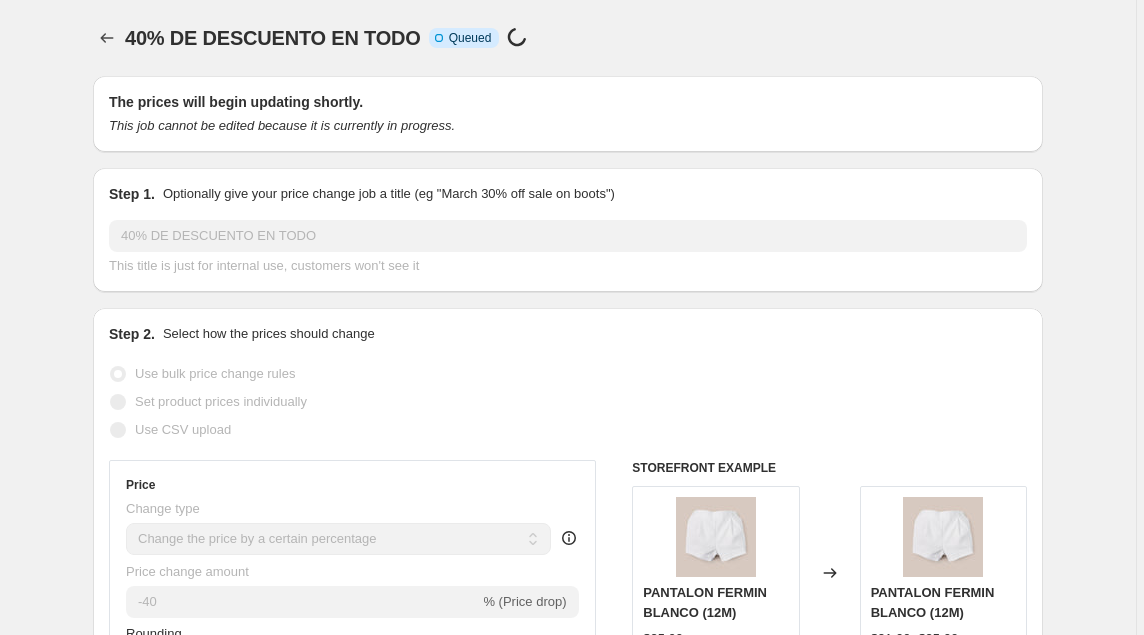 scroll, scrollTop: 0, scrollLeft: 0, axis: both 